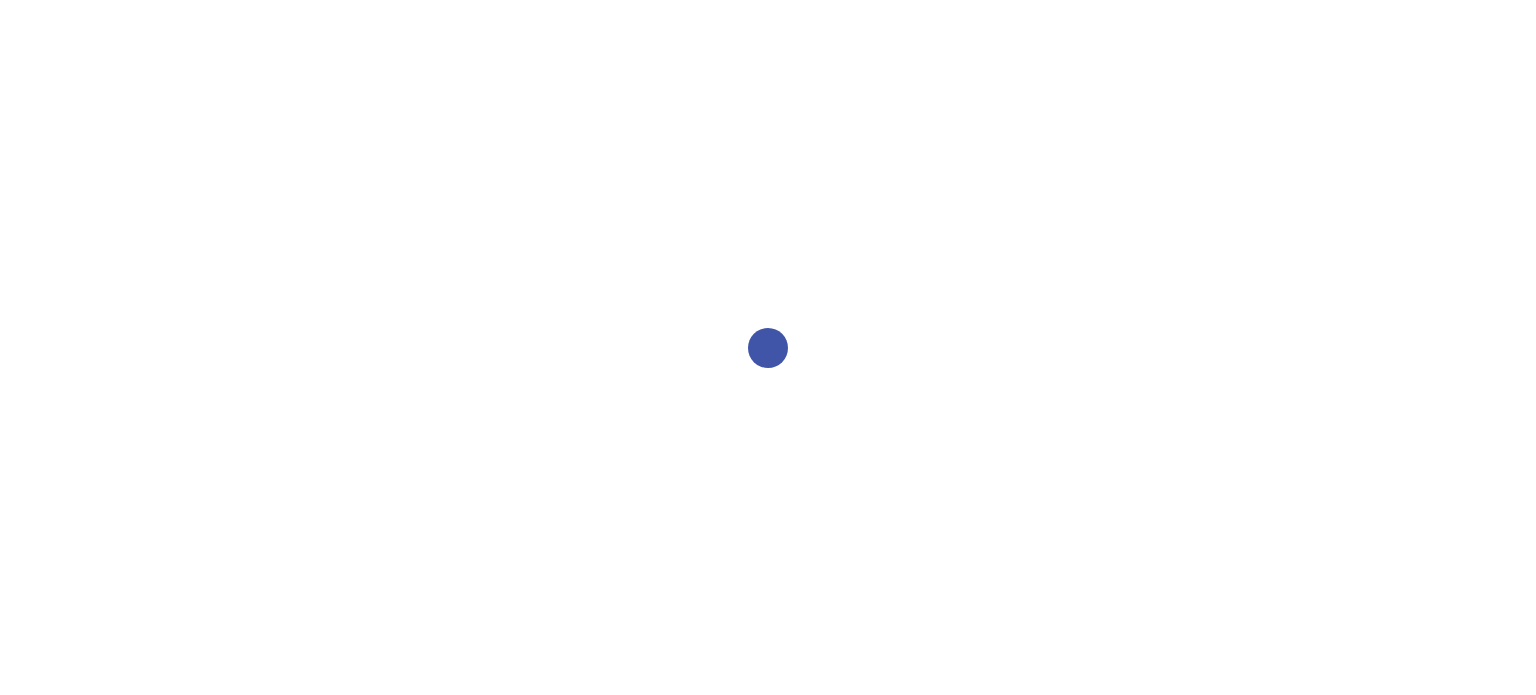 scroll, scrollTop: 0, scrollLeft: 0, axis: both 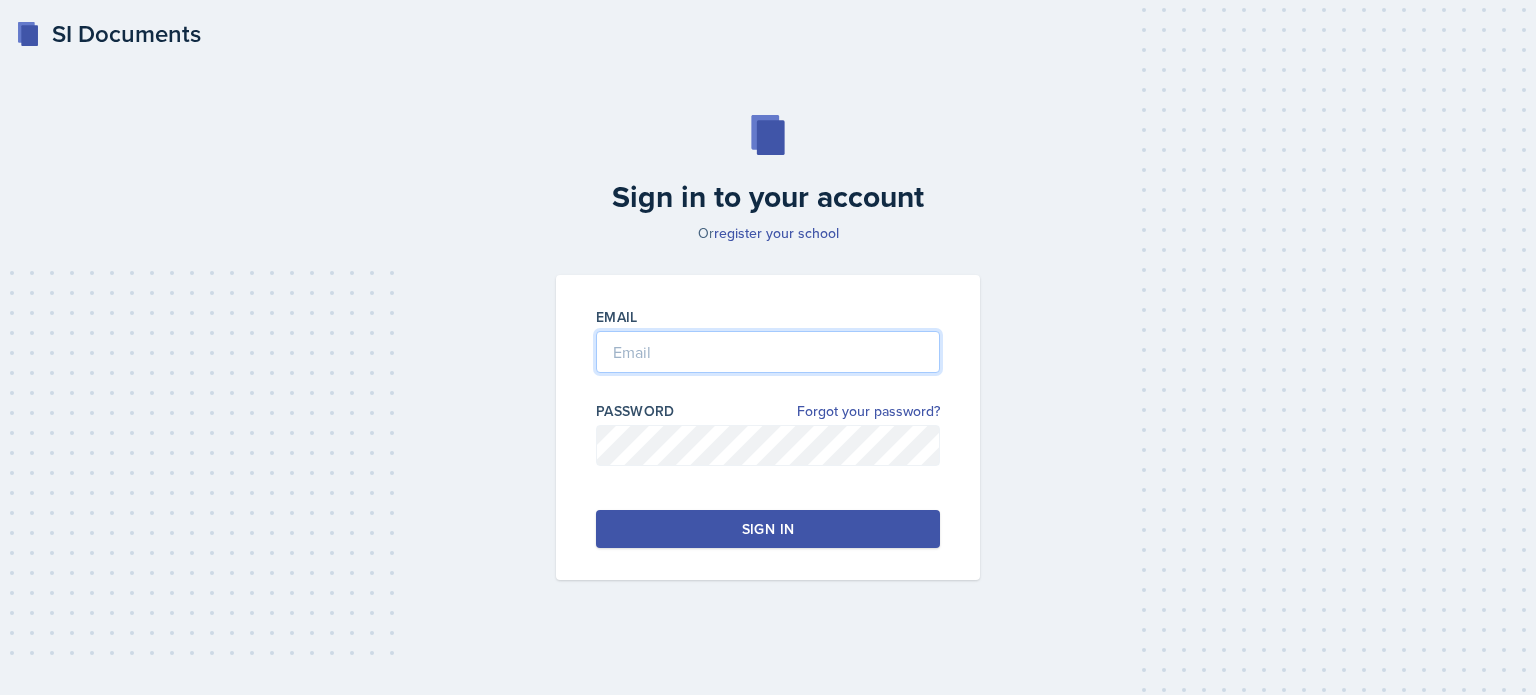 click at bounding box center [768, 352] 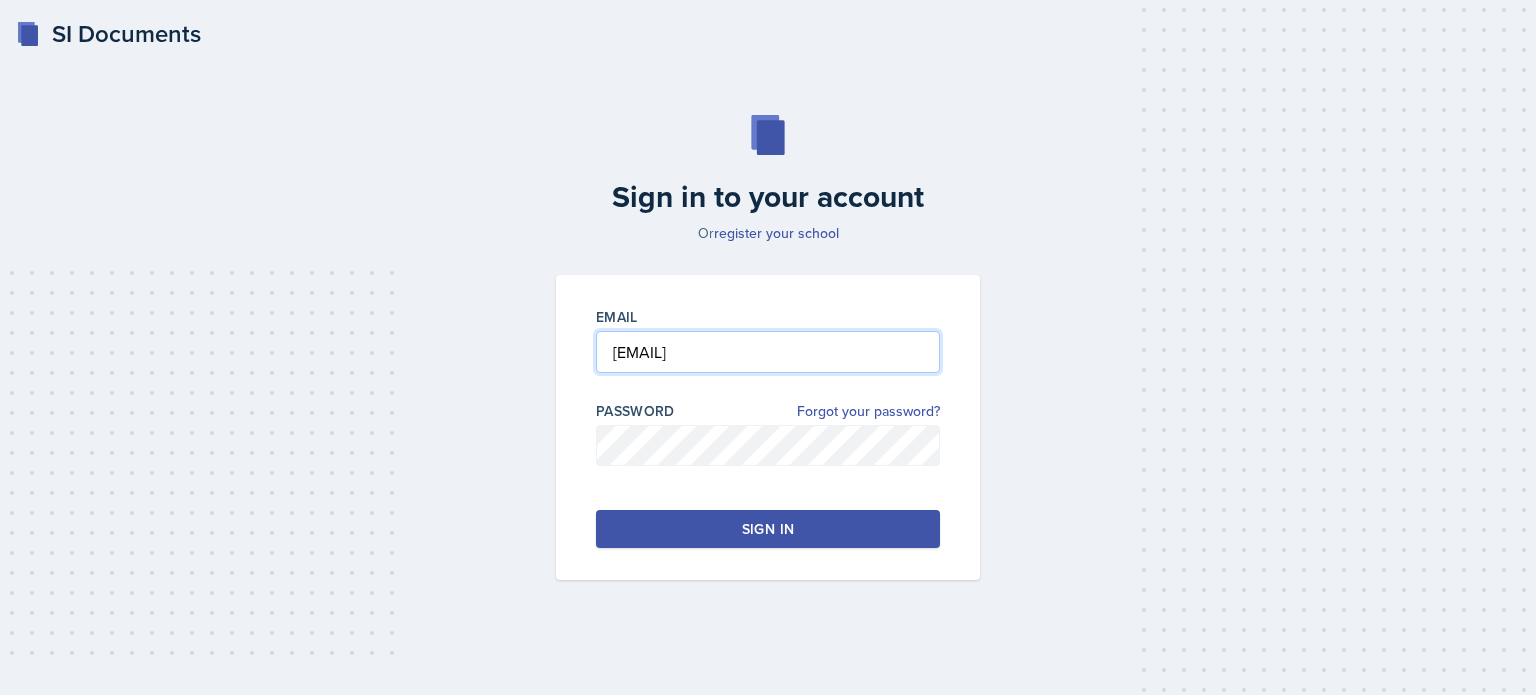 type on "[EMAIL]" 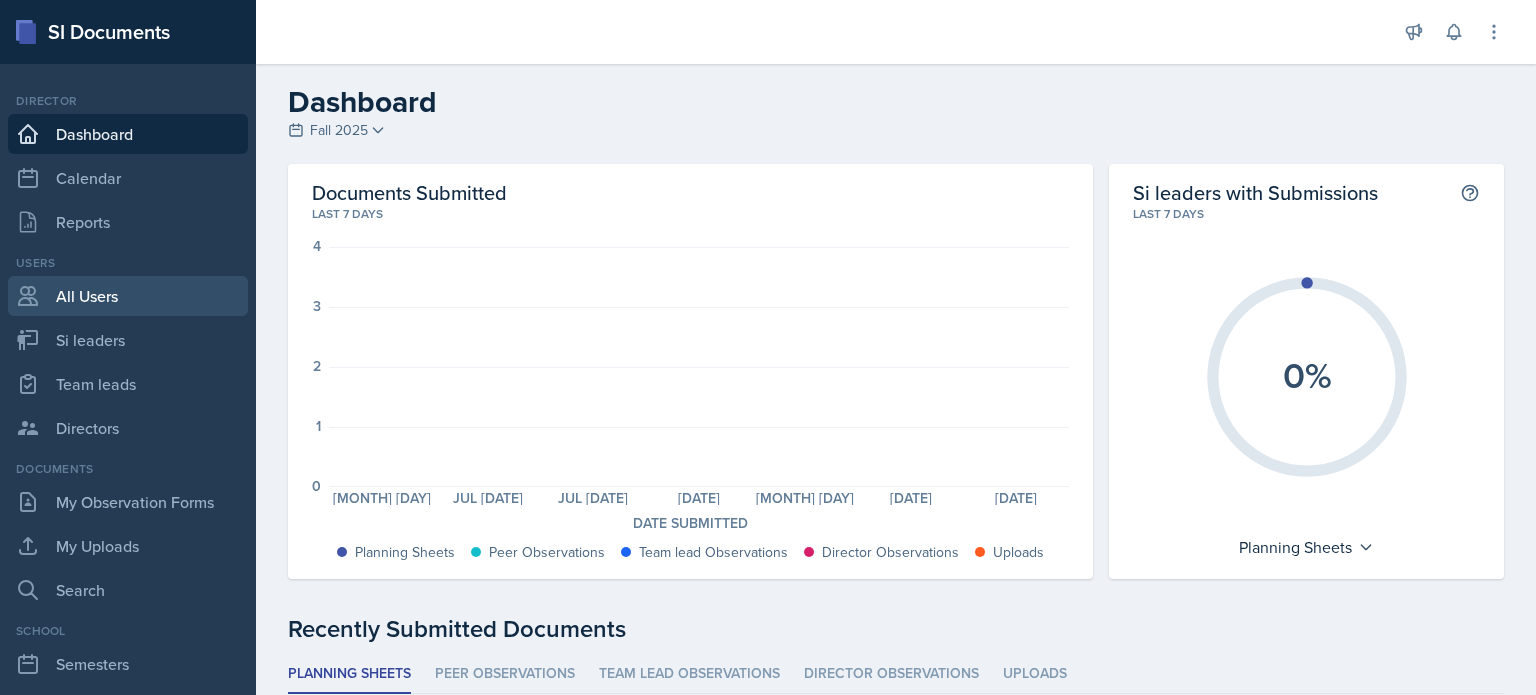 click on "All Users" at bounding box center [128, 296] 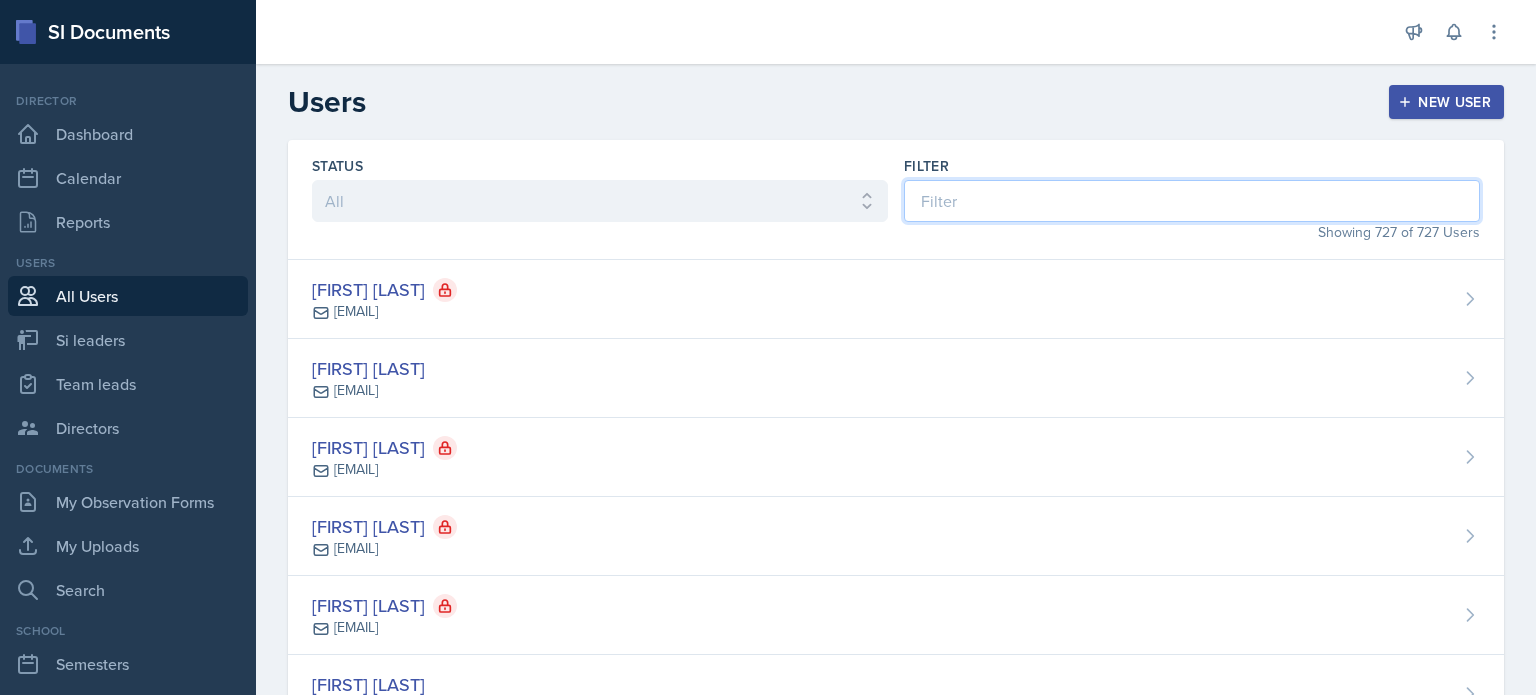 click at bounding box center [1192, 201] 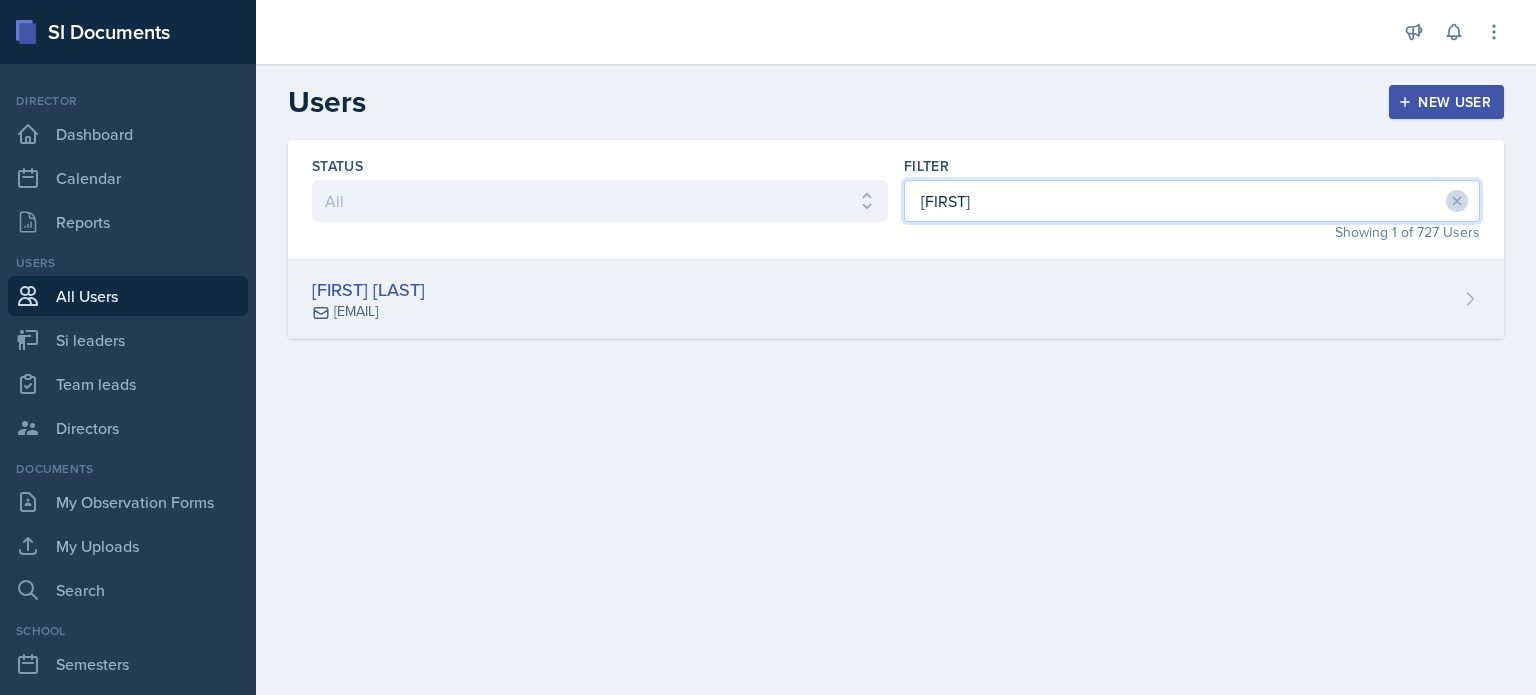 type on "[FIRST]" 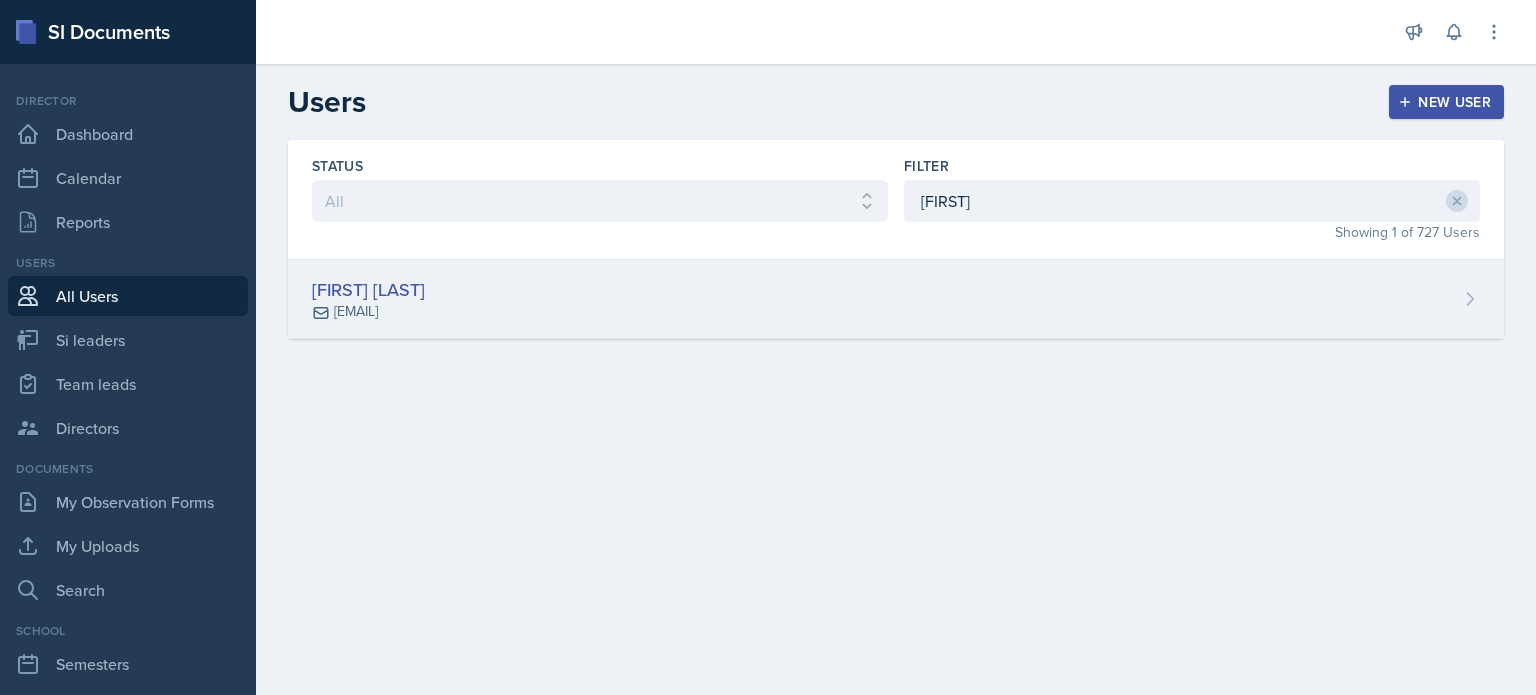 click on "[FIRST] [LAST]
[EMAIL]" at bounding box center (896, 299) 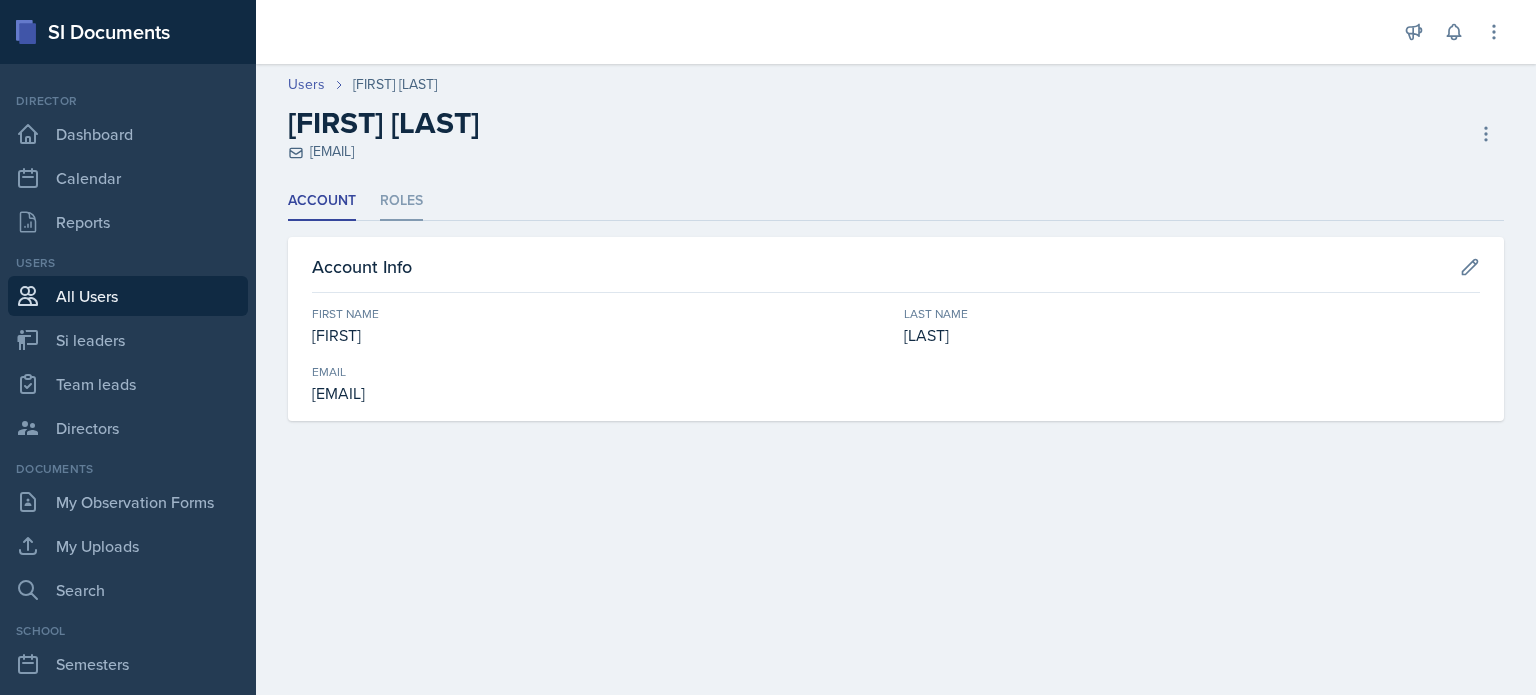 click on "Roles" at bounding box center [401, 201] 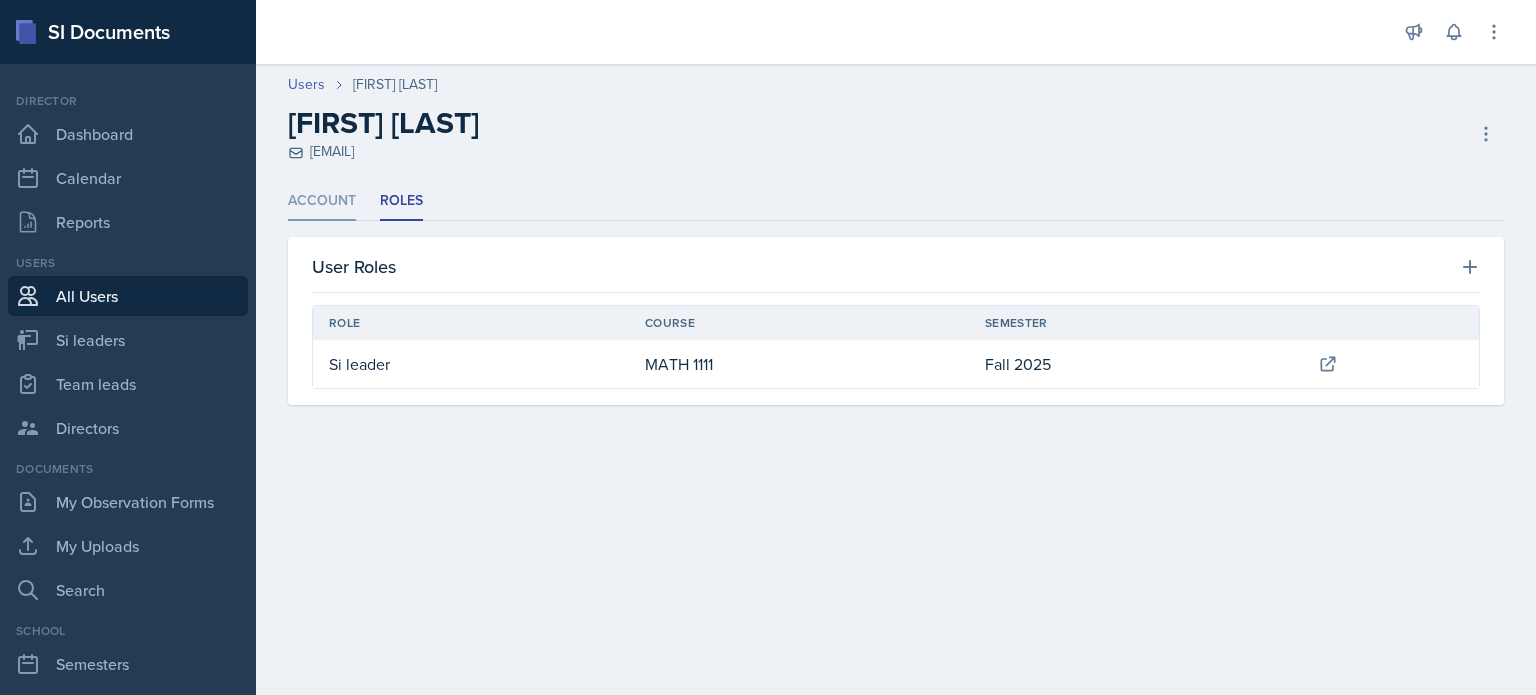 click on "Account" at bounding box center [322, 201] 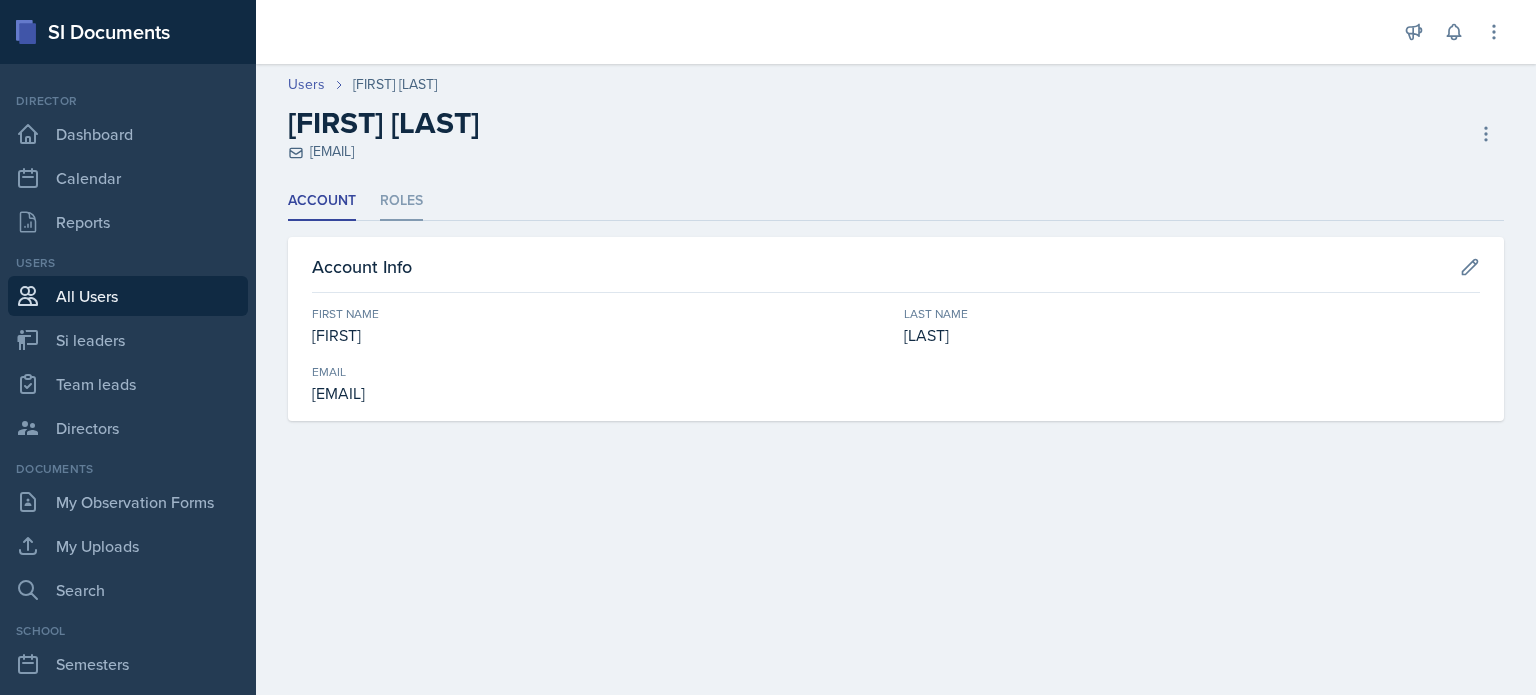 click on "Roles" at bounding box center [401, 201] 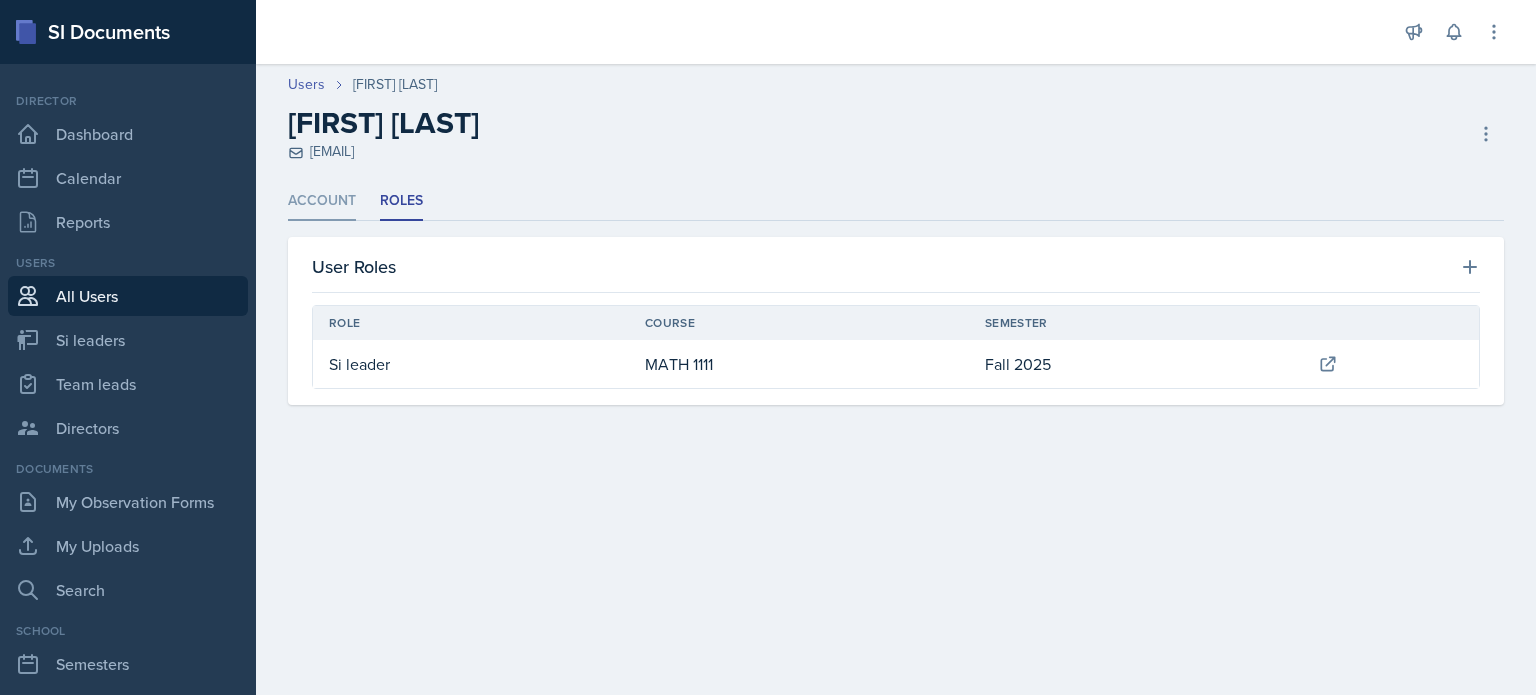 click on "Account" at bounding box center [322, 201] 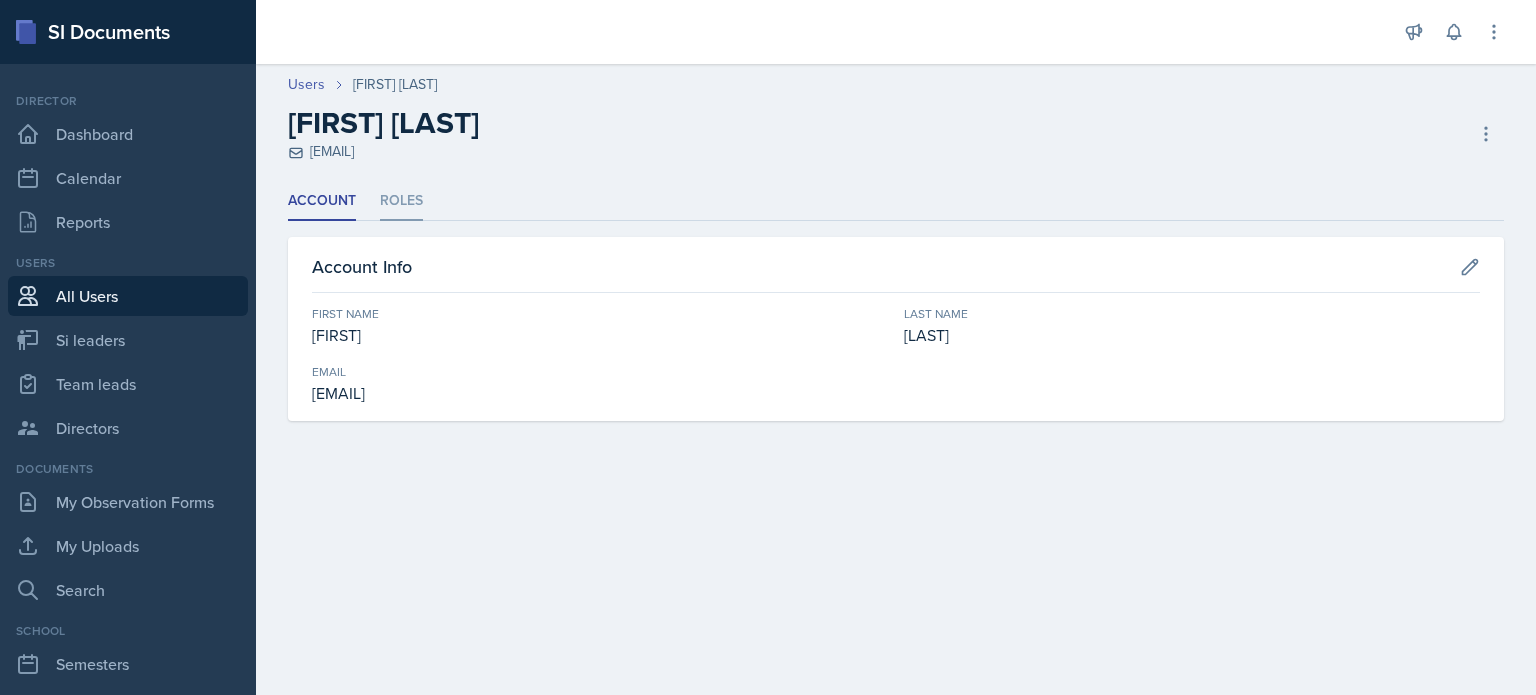 click on "Roles" at bounding box center (401, 201) 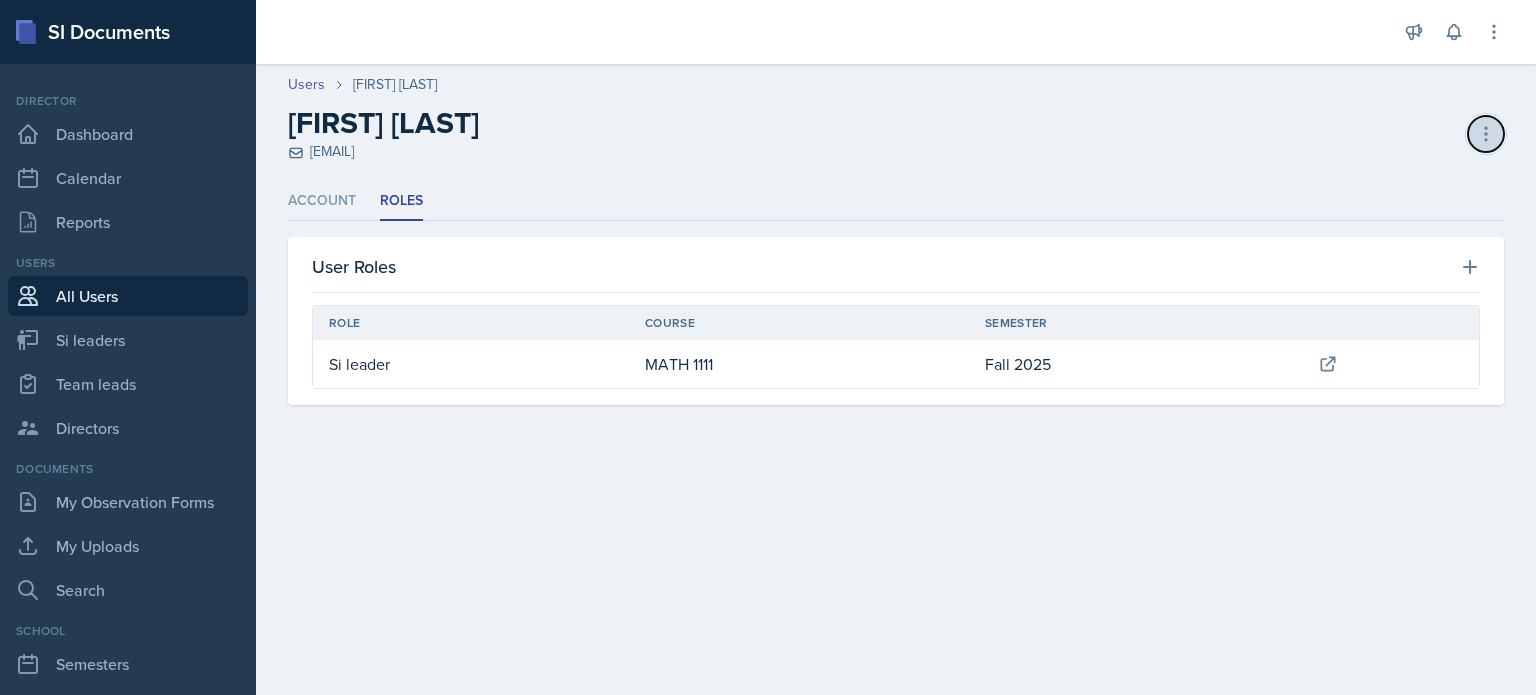 click at bounding box center (1486, 134) 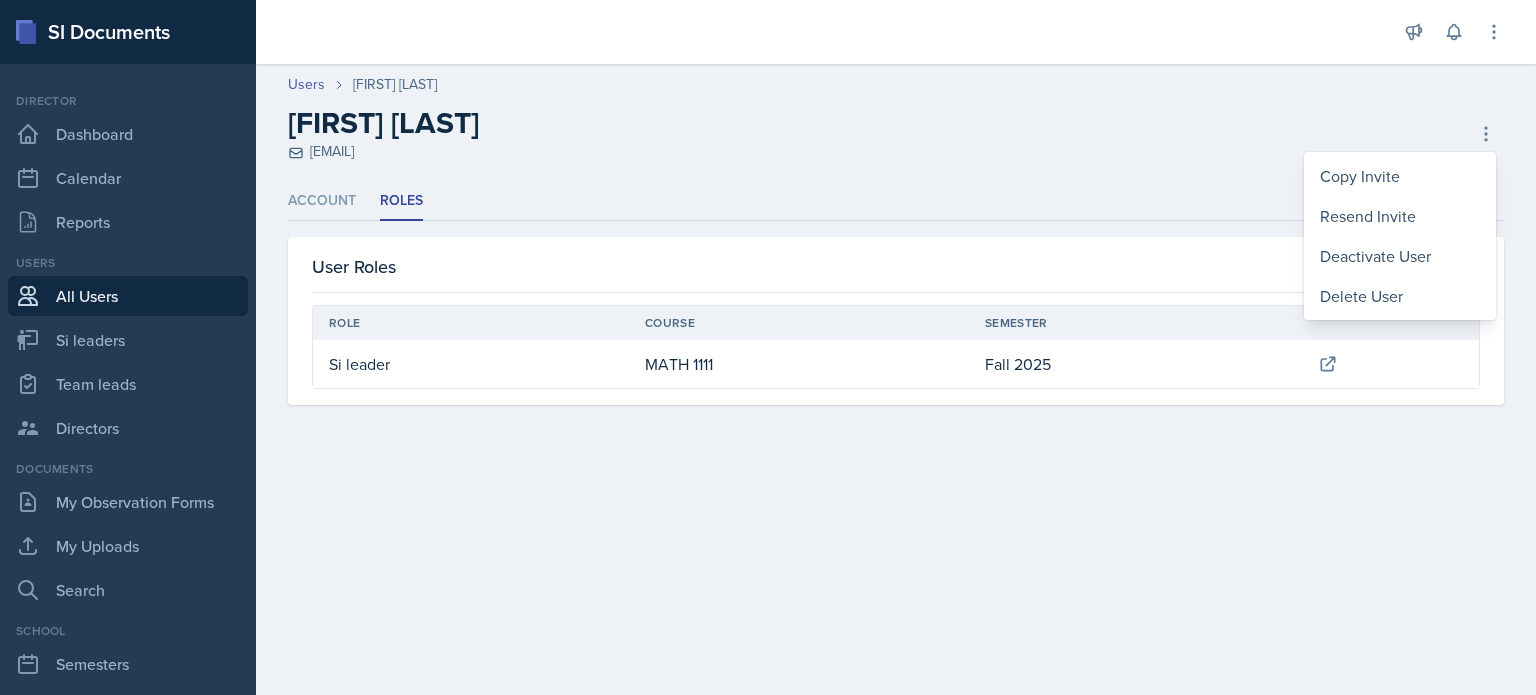 click on "[FIRST] [LAST]
[EMAIL]
Copy Invite Resend Invite Deactivate User Delete User       Delete User   Are you sure you want to delete the user account for ? This user account and its roles and documents will no longer be available.            Delete             Cancel        Deactivate User   Are you sure you want to deactivate the account for undefined? This user's documents and uploads will still be visible but the user will no longer be able to log in.            Deactivate             Cancel" at bounding box center [896, 133] 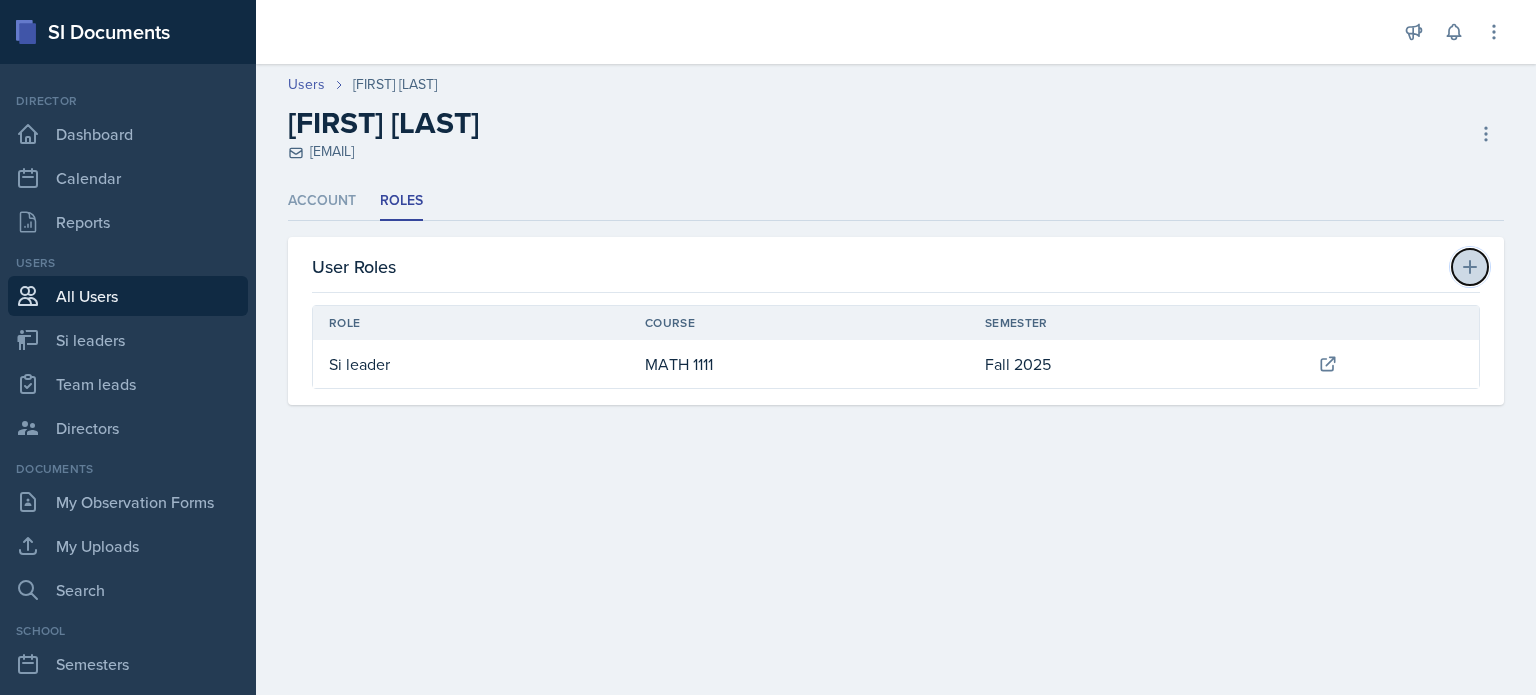 click 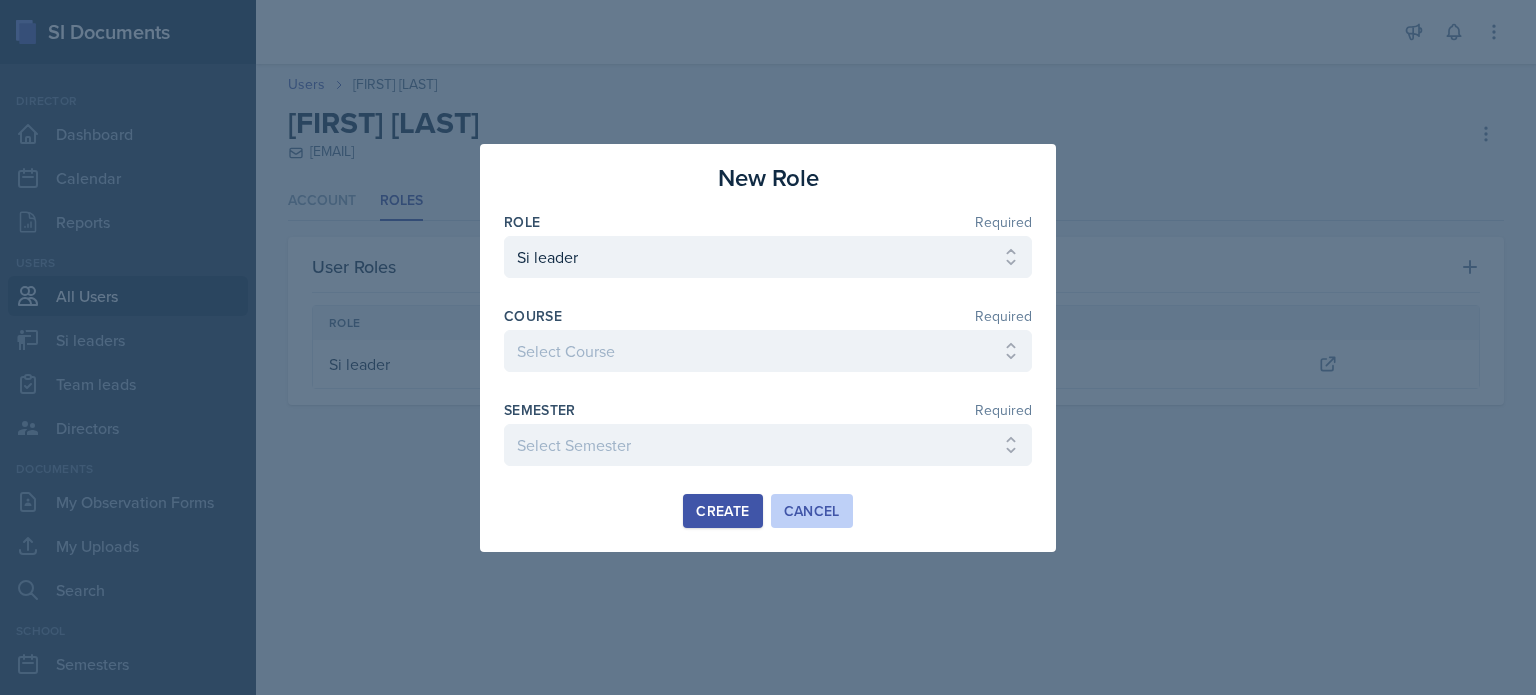 click on "Cancel" at bounding box center [812, 511] 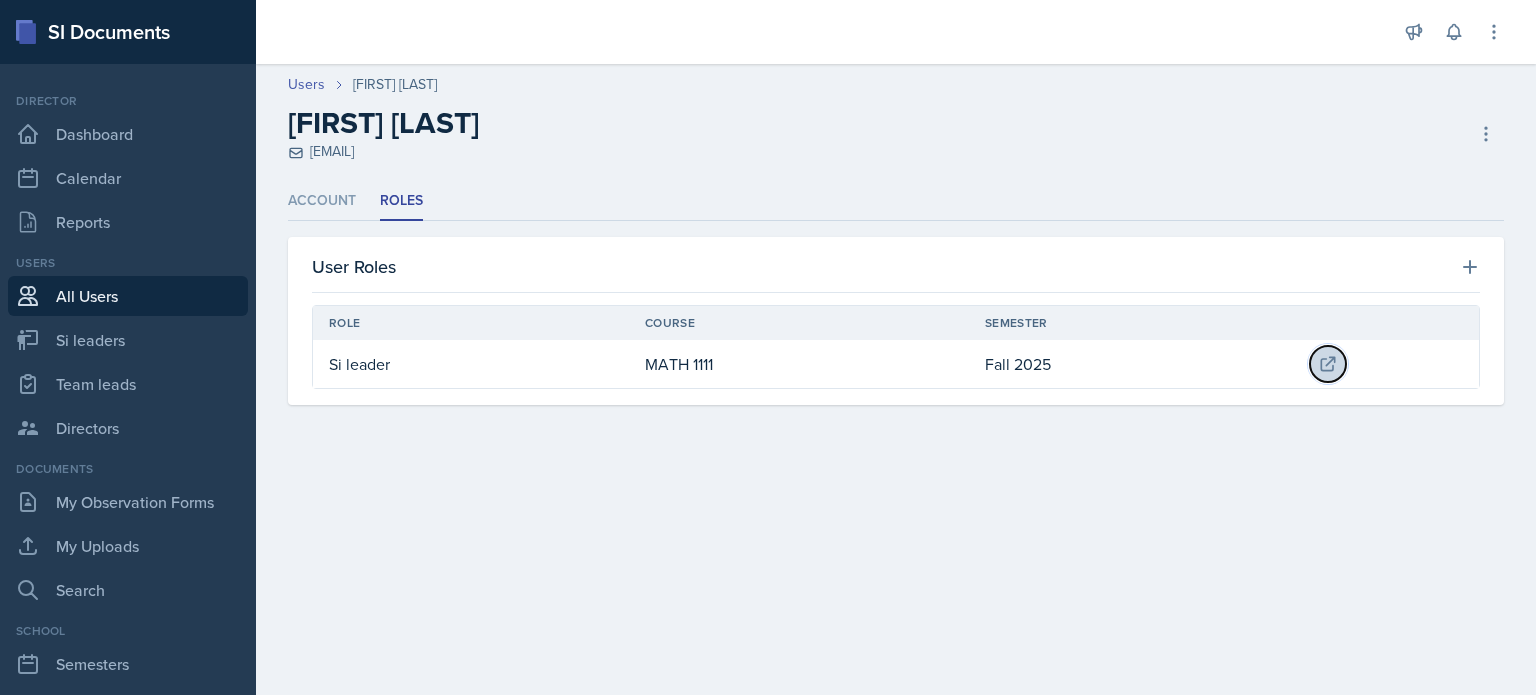 click 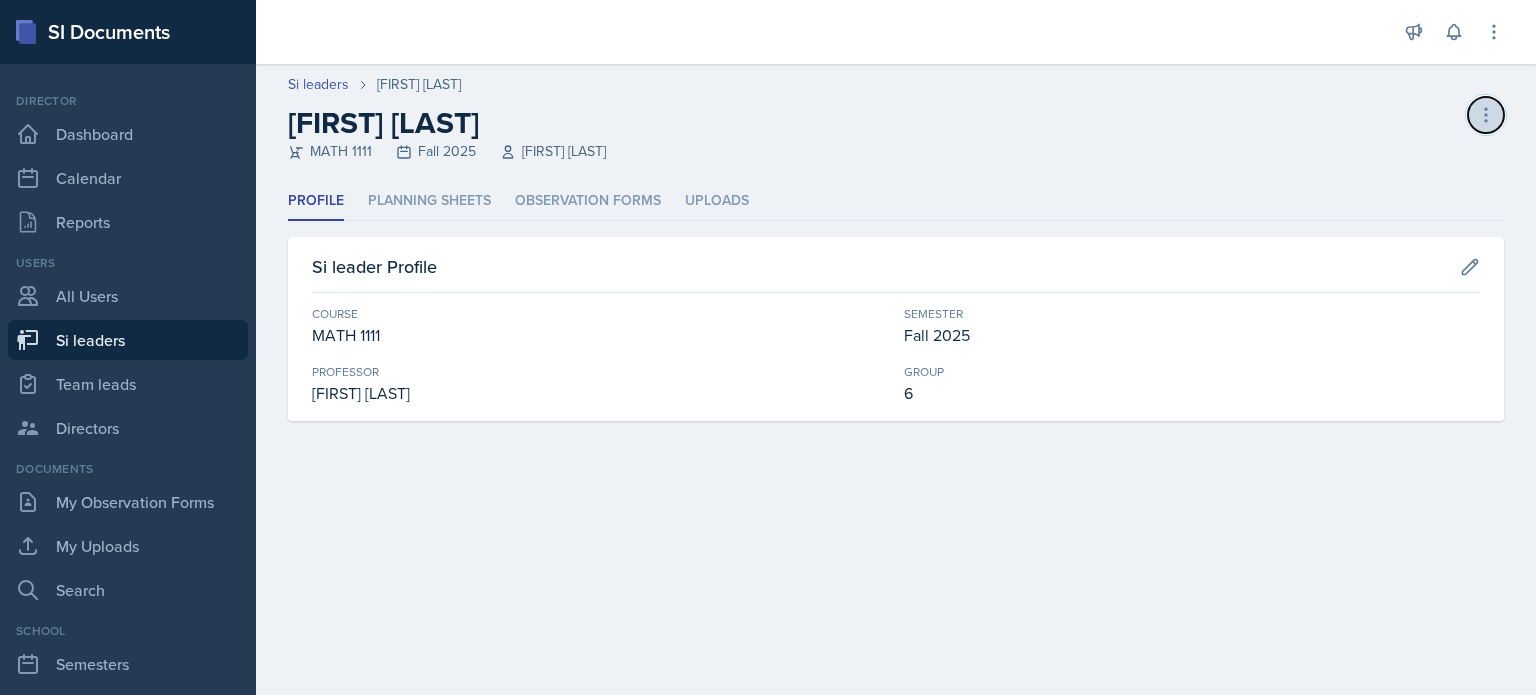 click 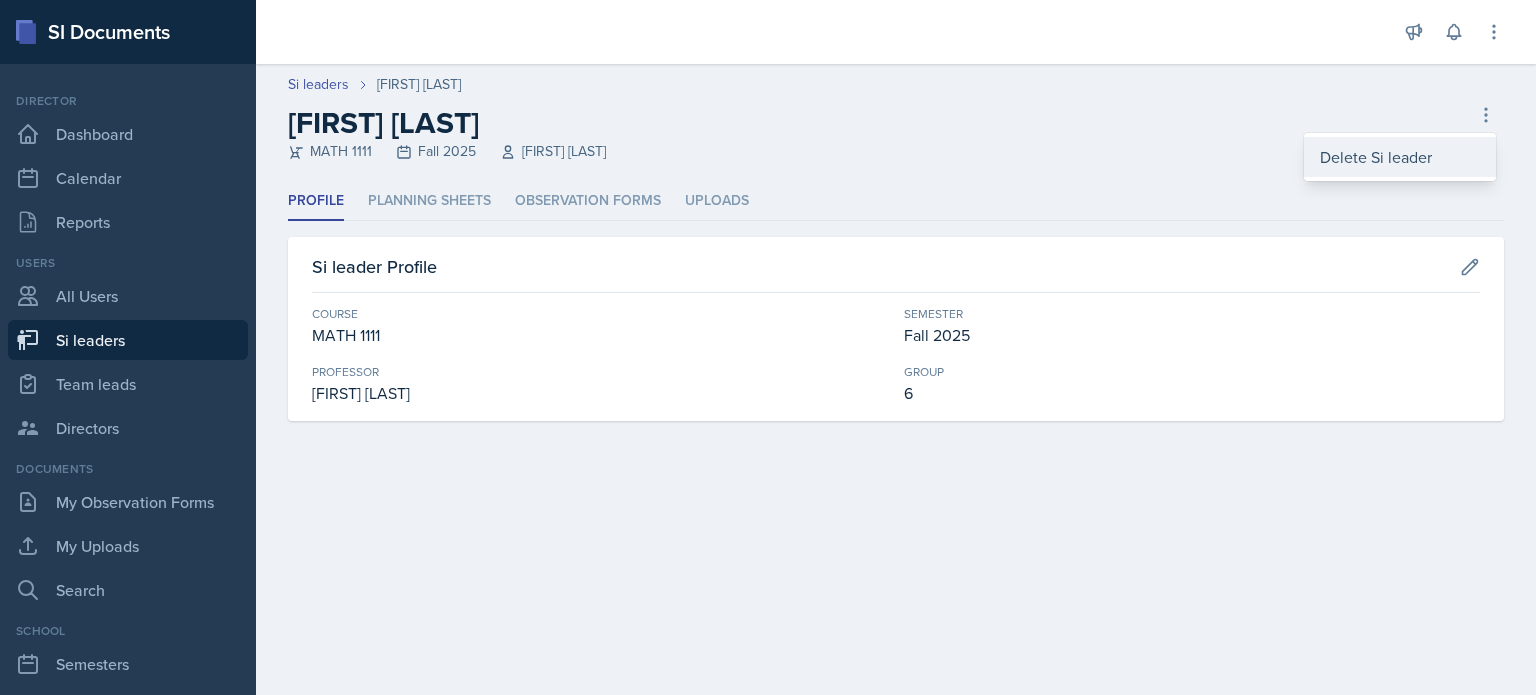 click on "Delete Si leader" at bounding box center [1400, 157] 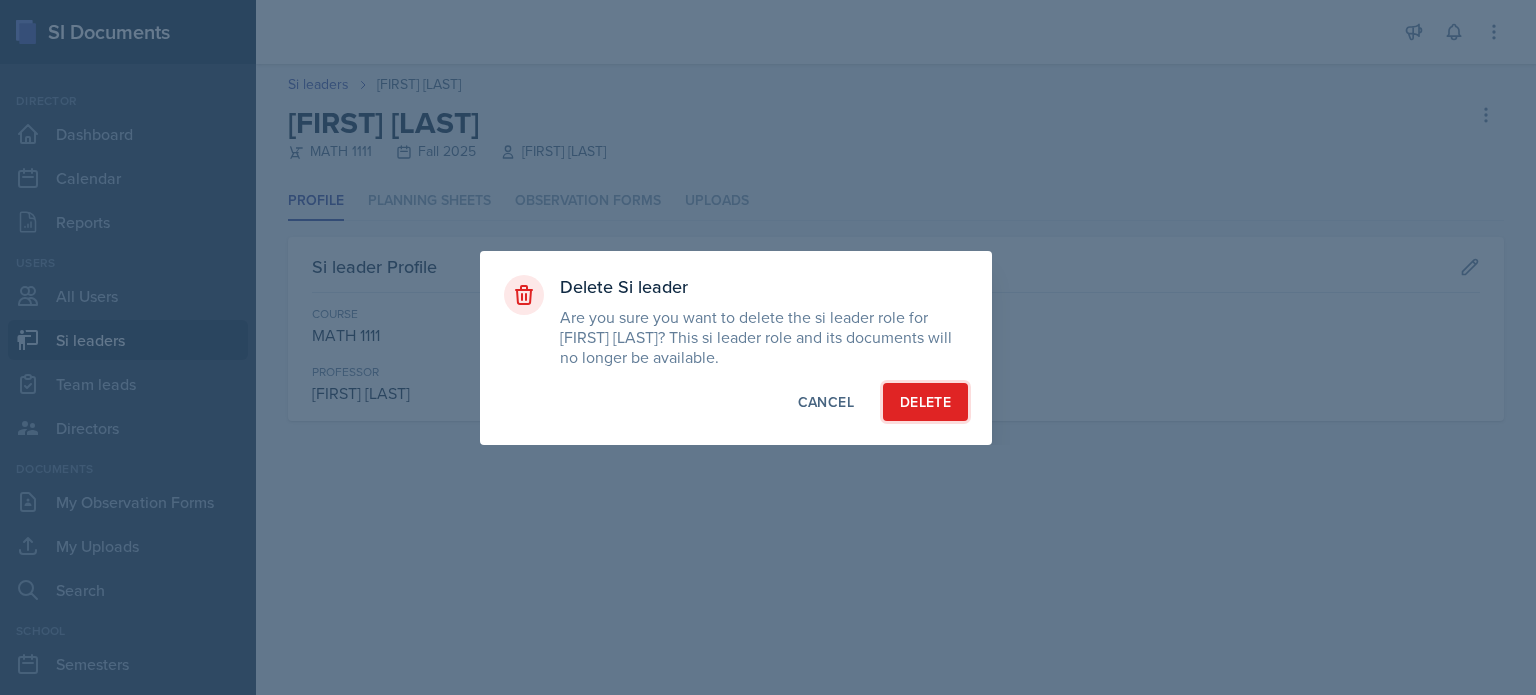 click on "Delete" at bounding box center (925, 402) 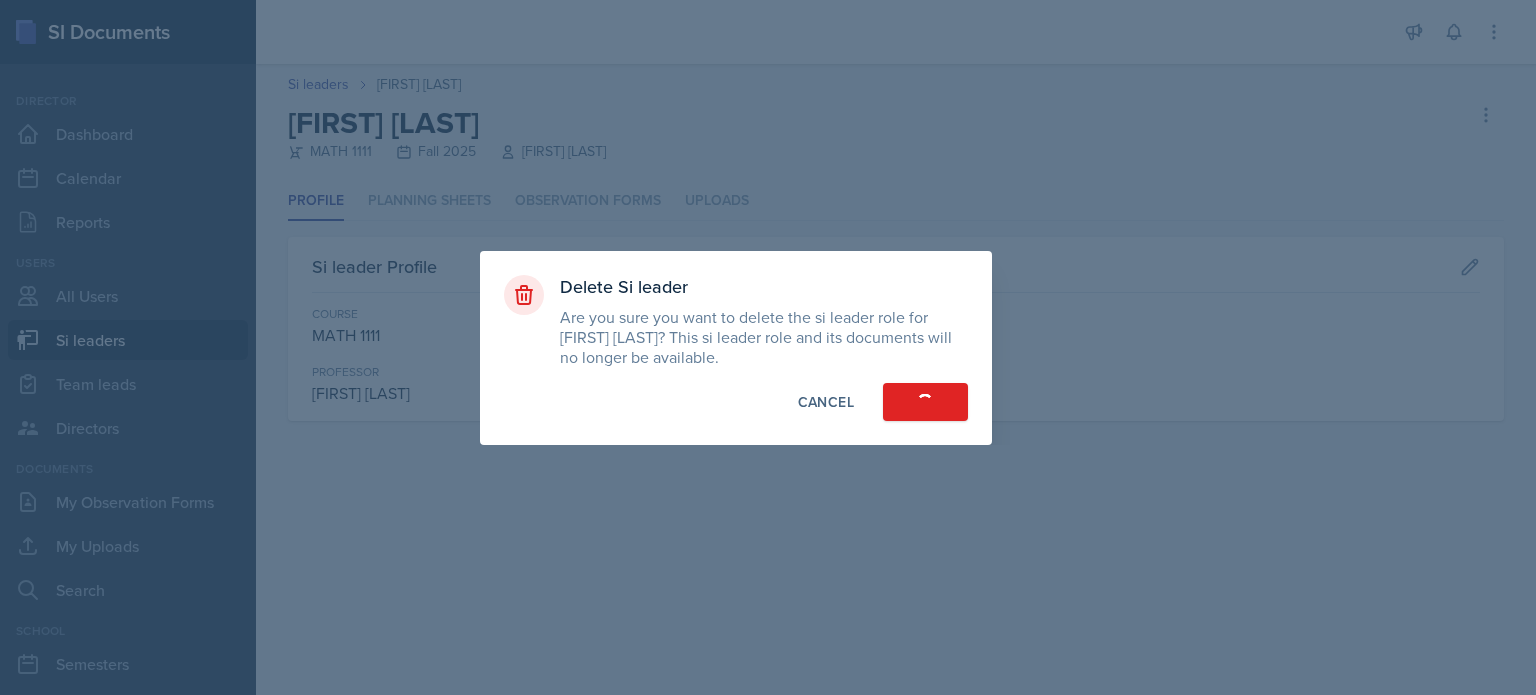 select on "[UUID]" 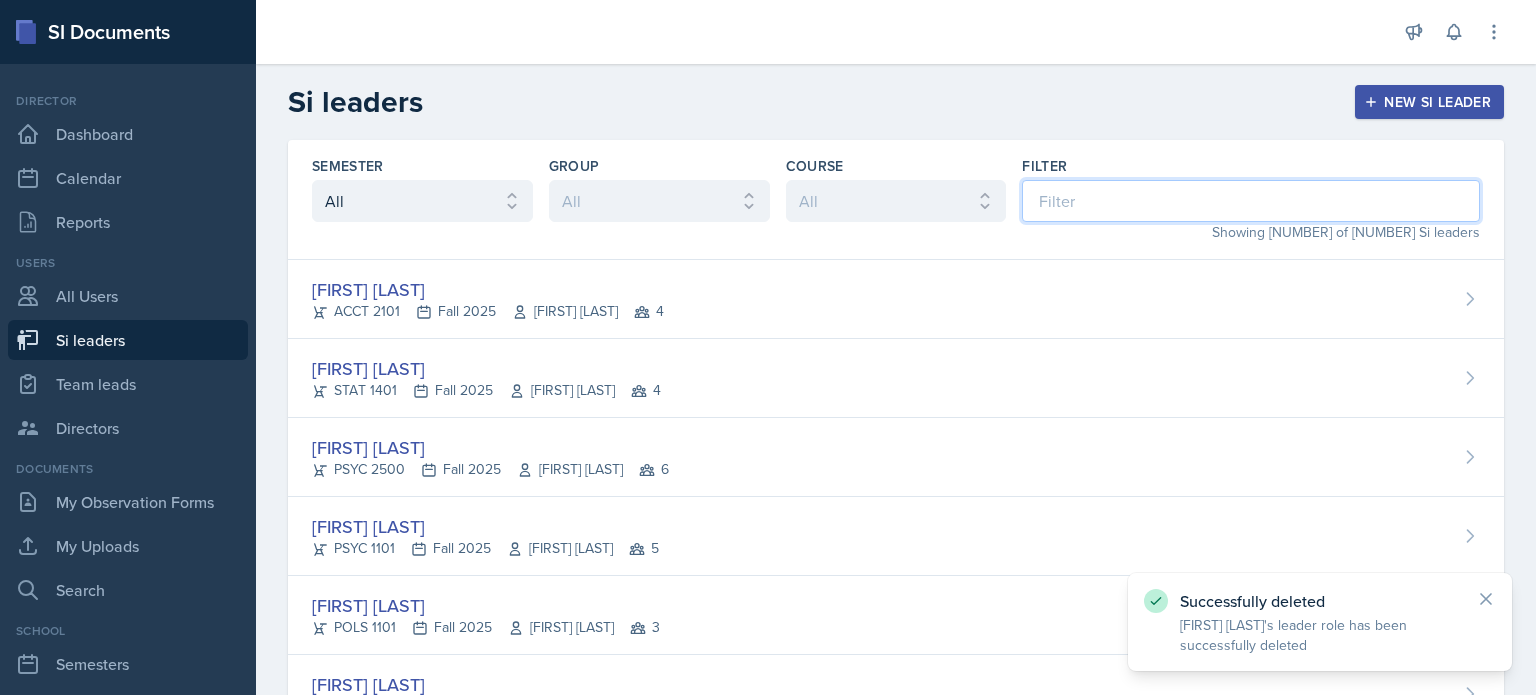 click at bounding box center (1251, 201) 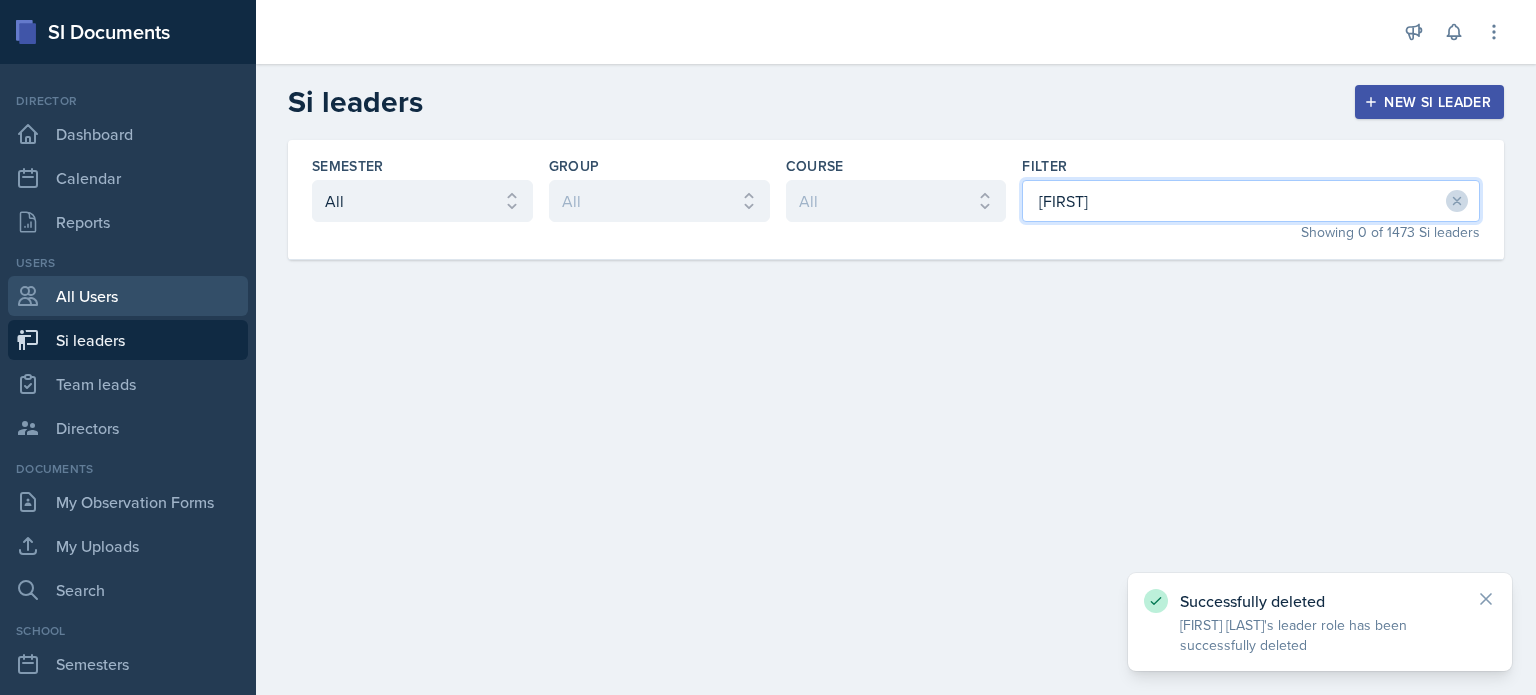 type on "[FIRST]" 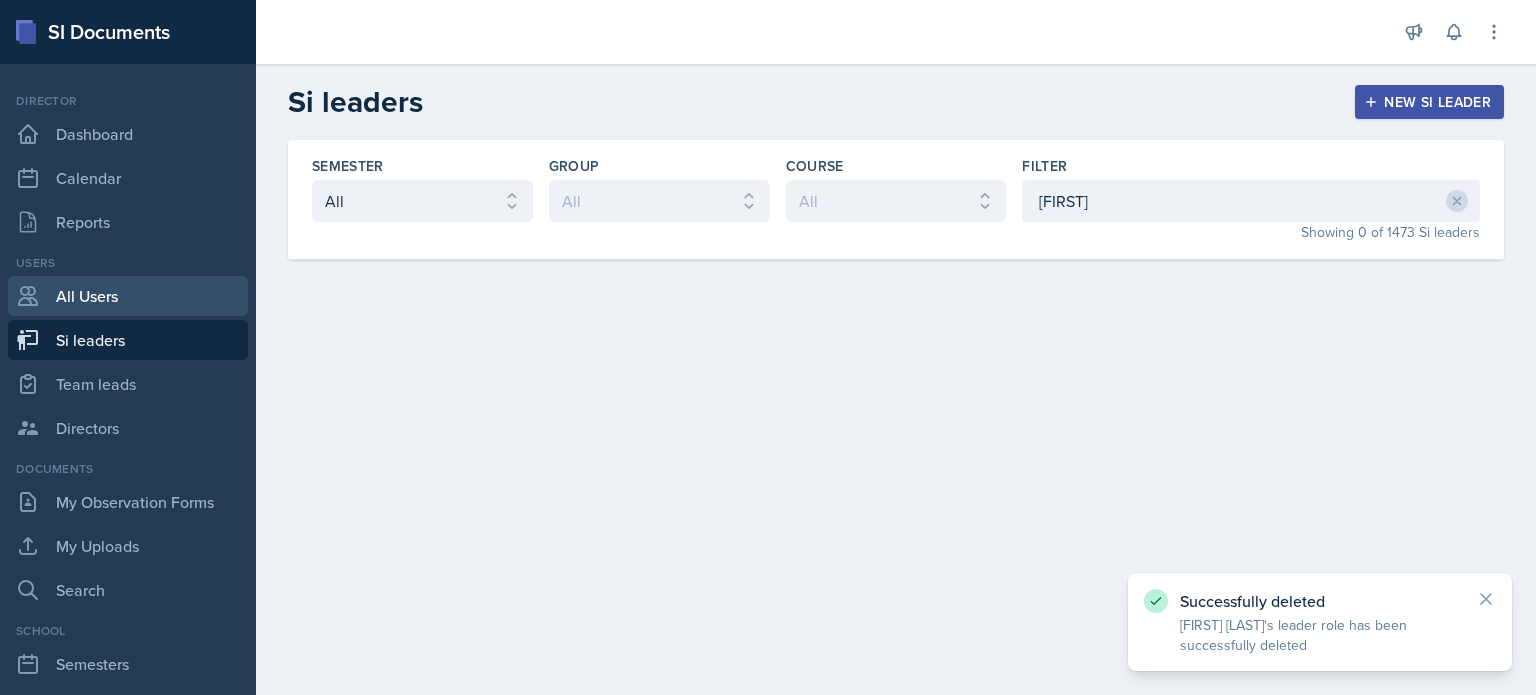 click on "All Users" at bounding box center (128, 296) 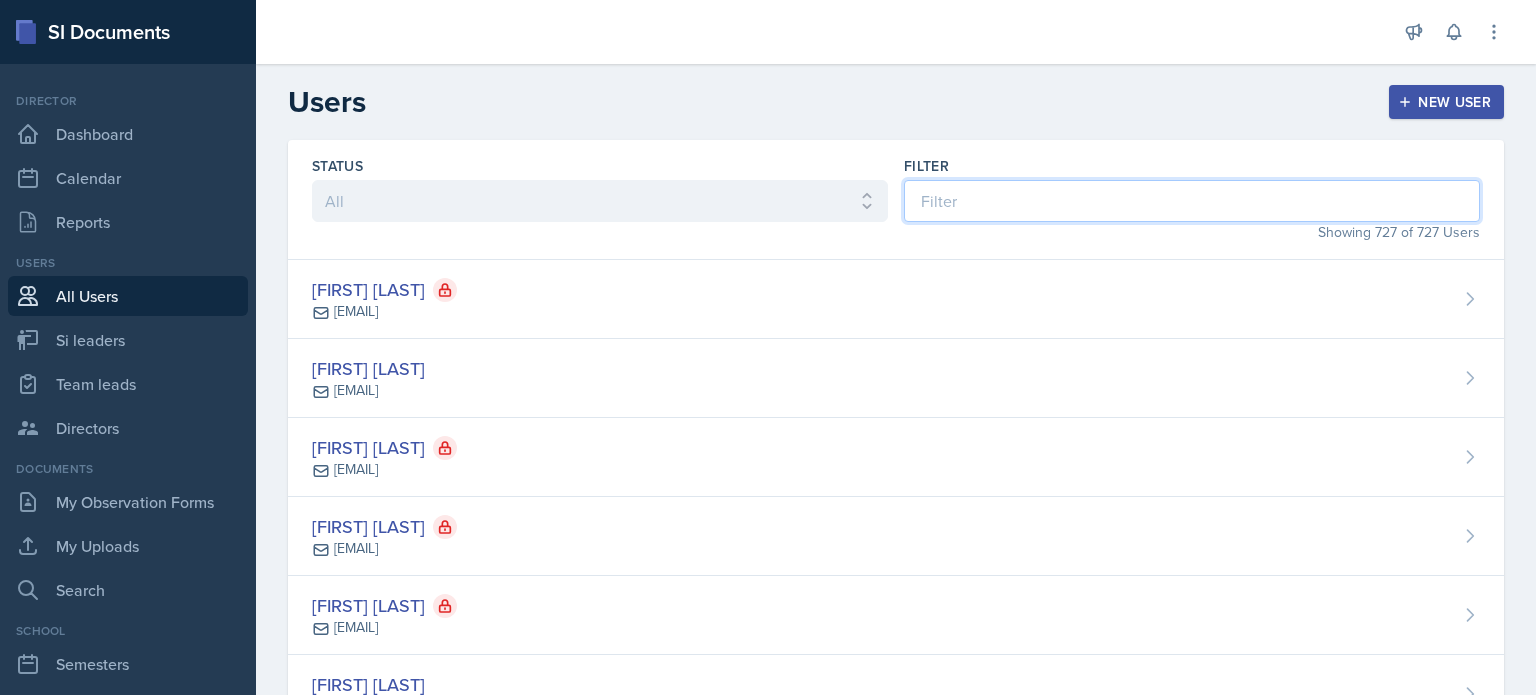 click at bounding box center (1192, 201) 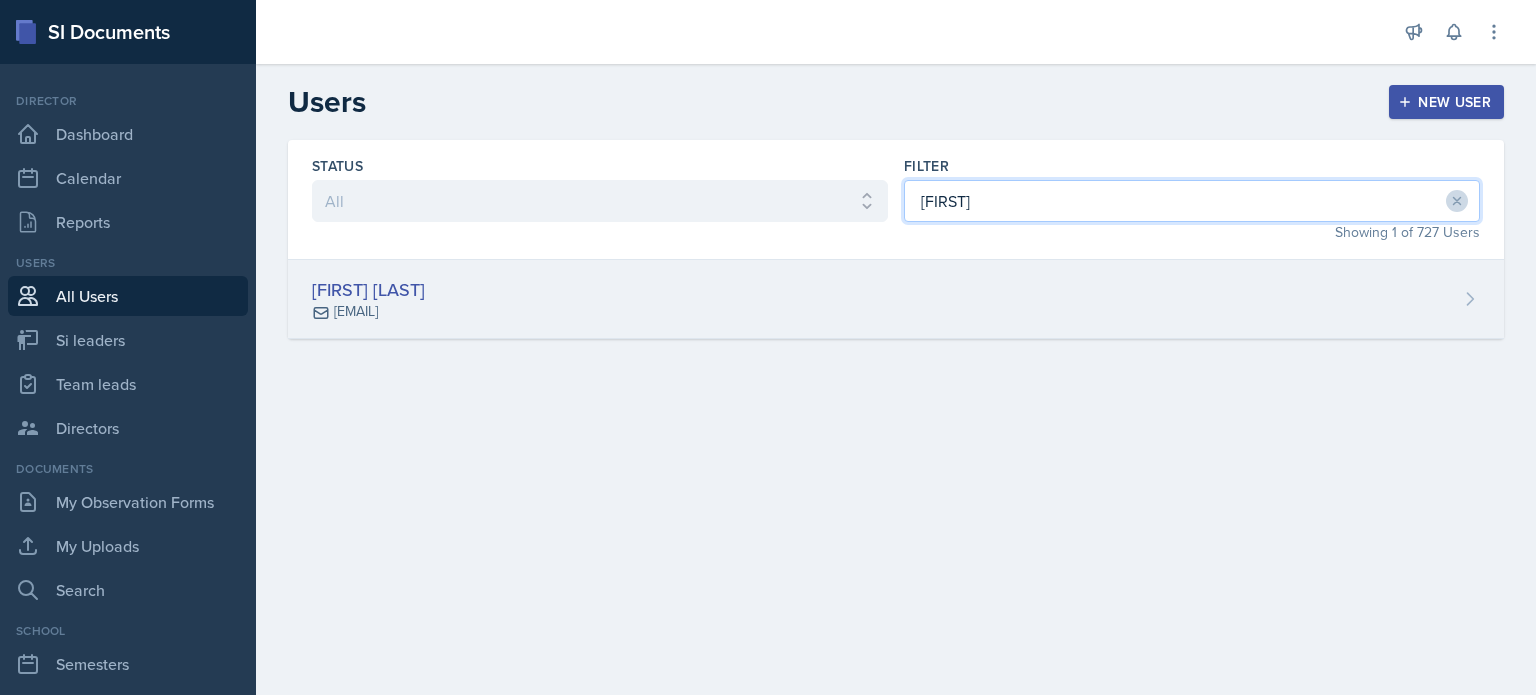 type on "[FIRST]" 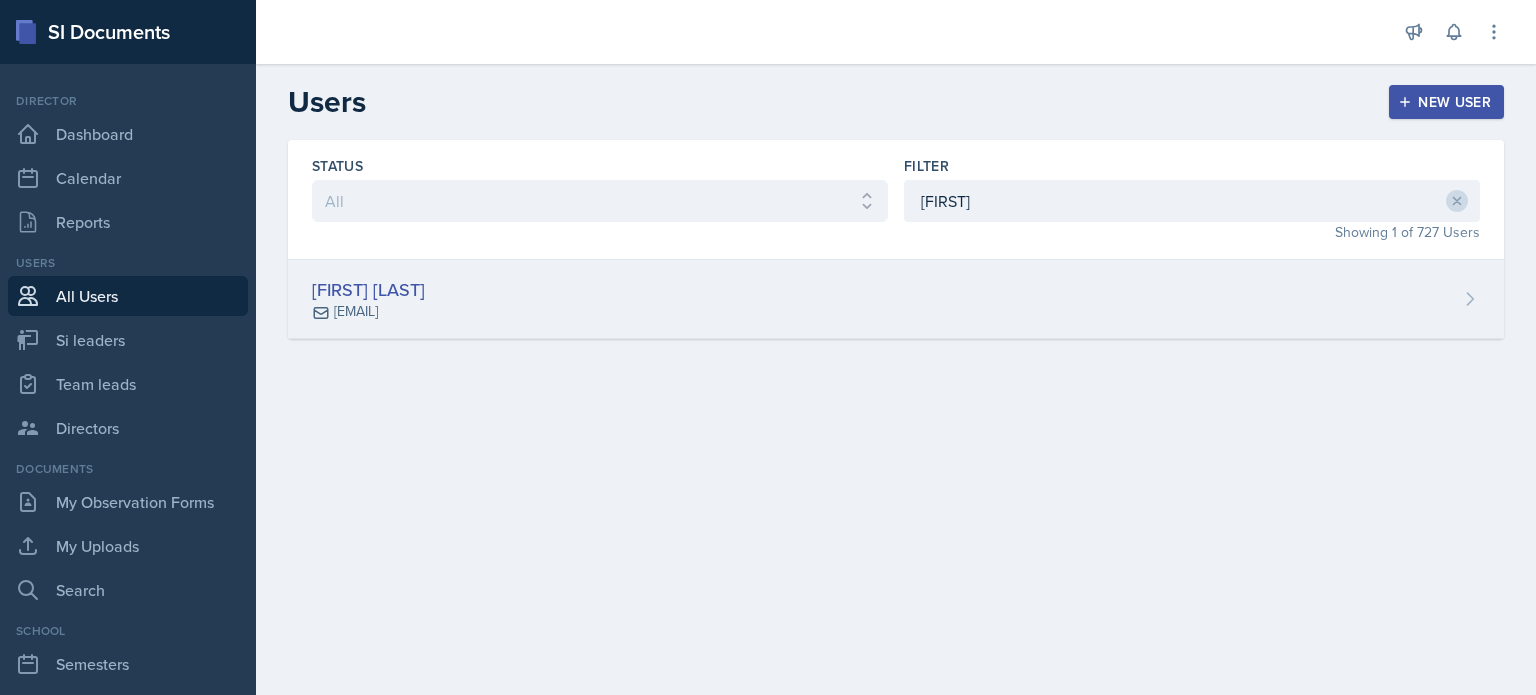 click on "[FIRST] [LAST]
[EMAIL]" at bounding box center (896, 299) 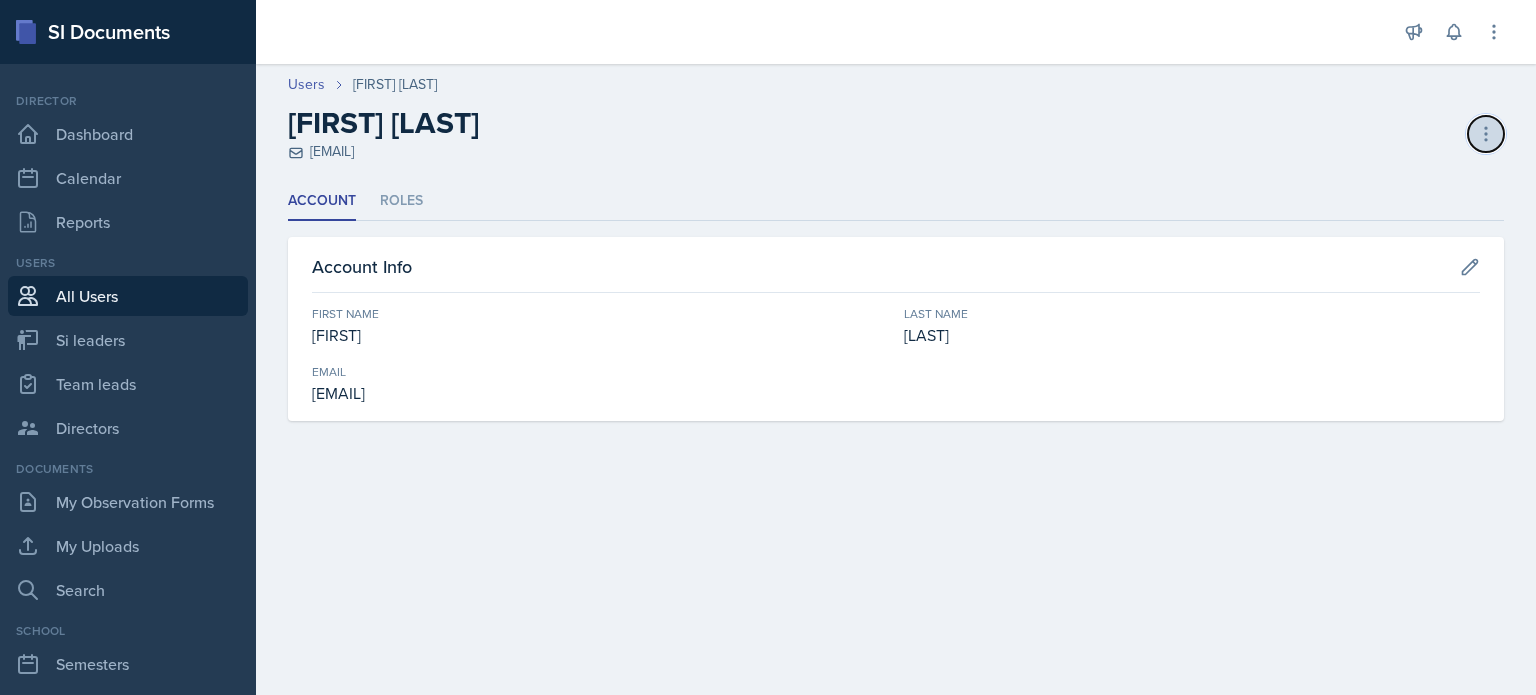 click 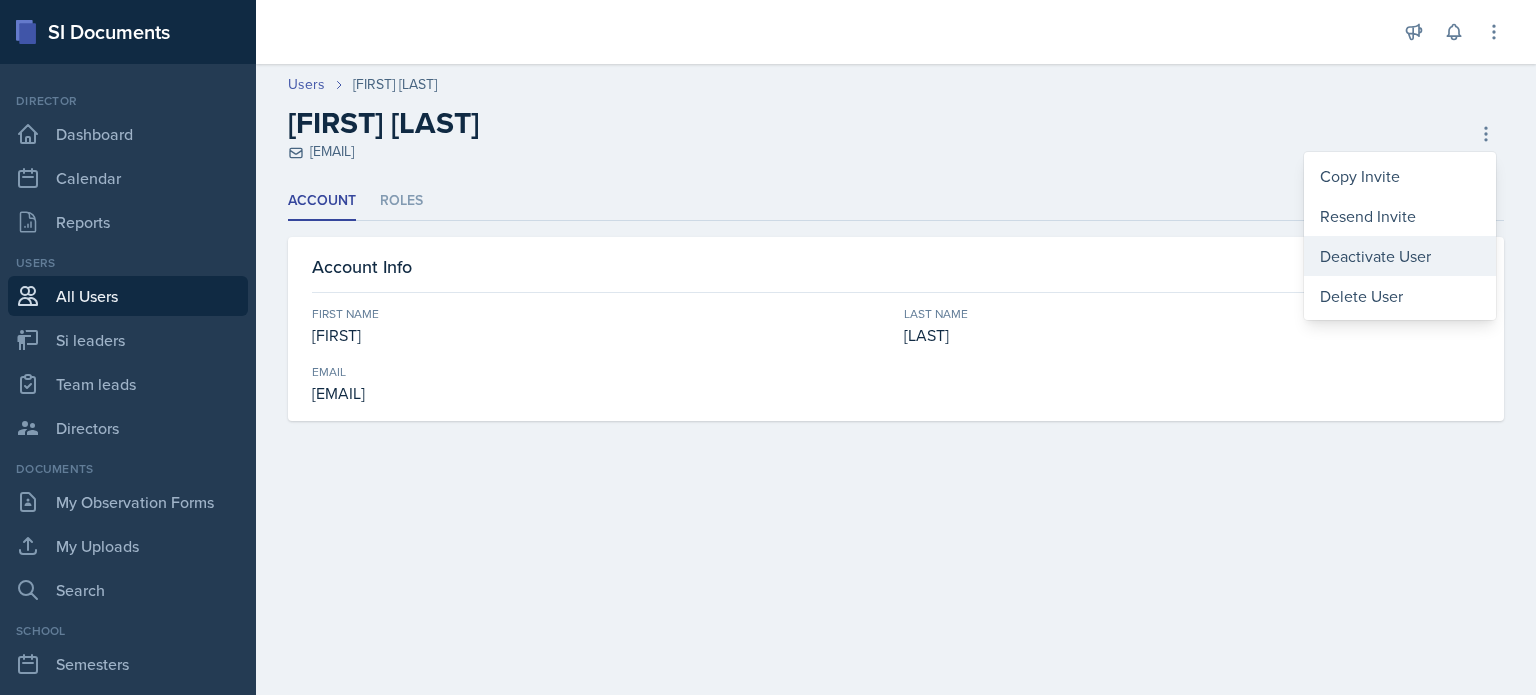click on "Deactivate User" at bounding box center (1400, 256) 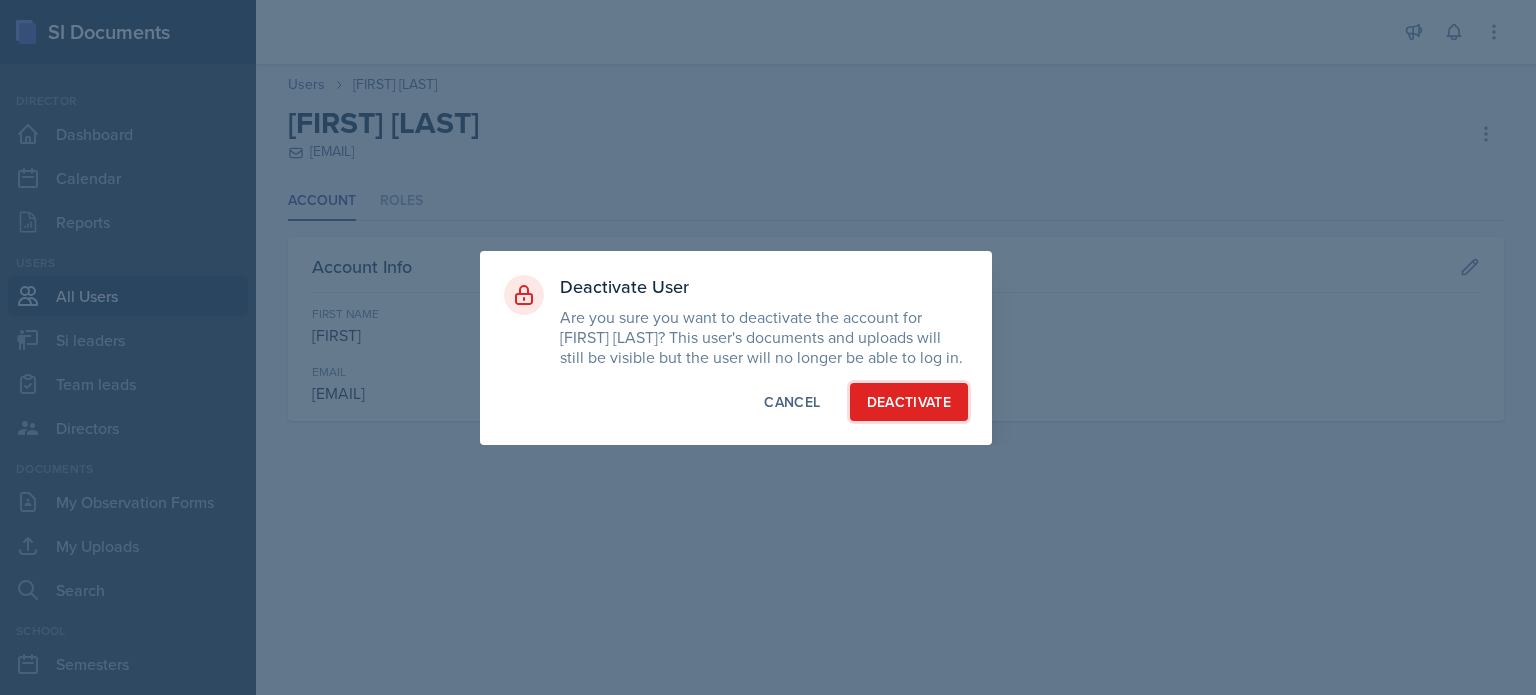 click on "Deactivate" at bounding box center (909, 402) 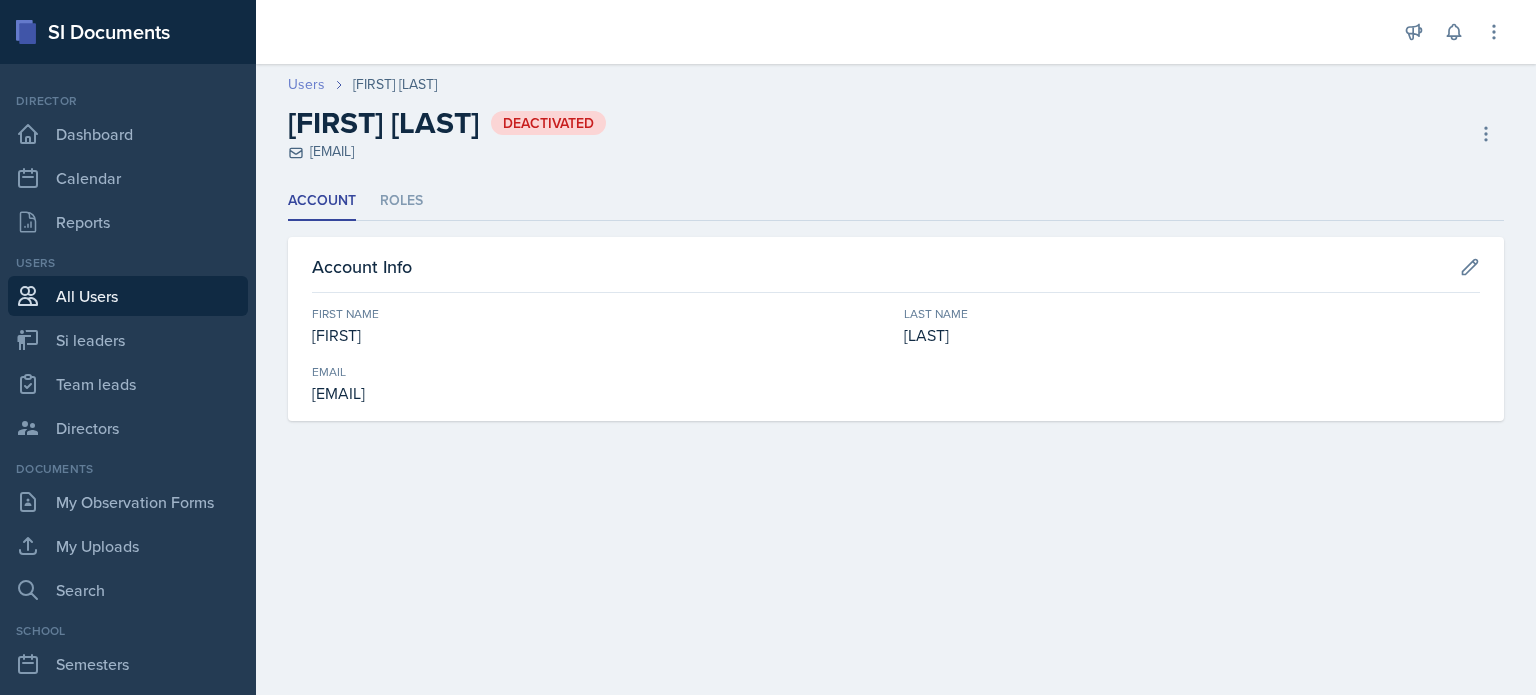 click on "Users" at bounding box center (306, 84) 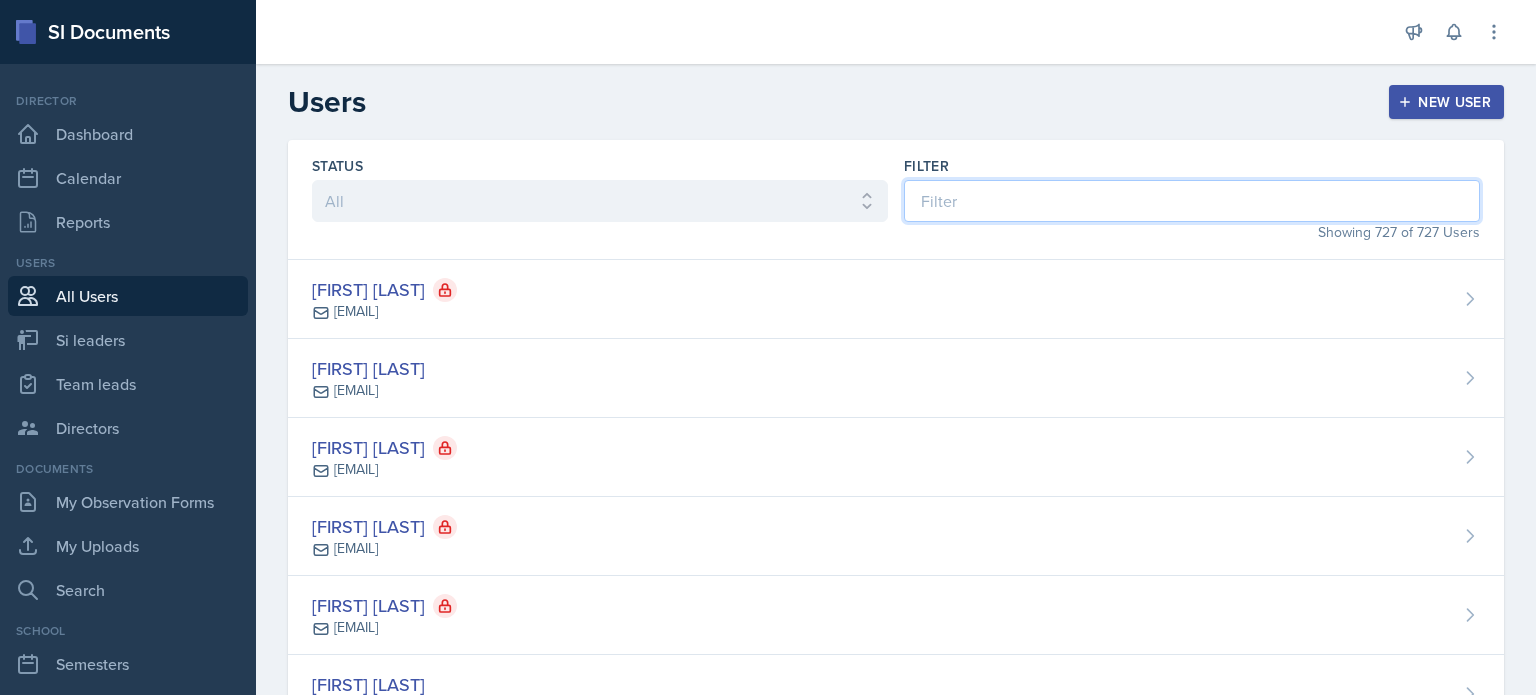 click at bounding box center (1192, 201) 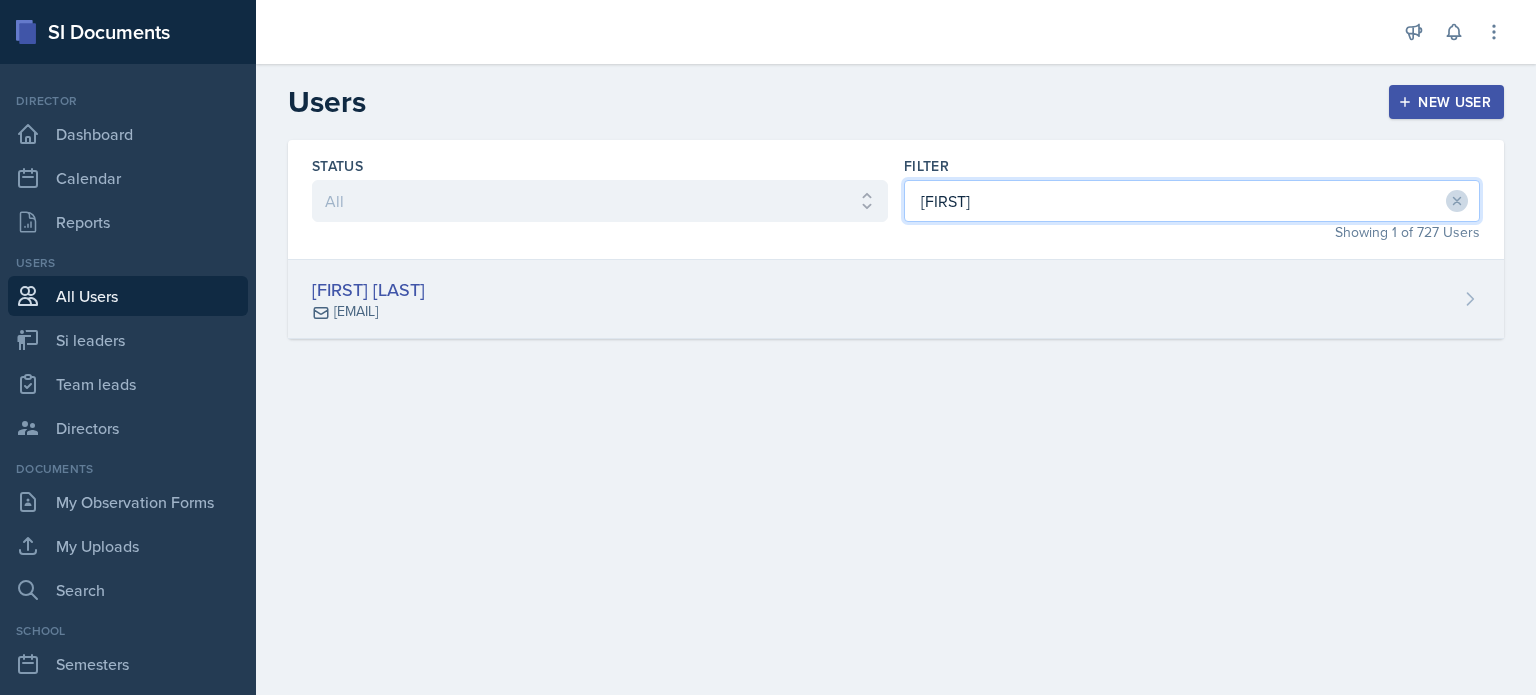 type on "[FIRST]" 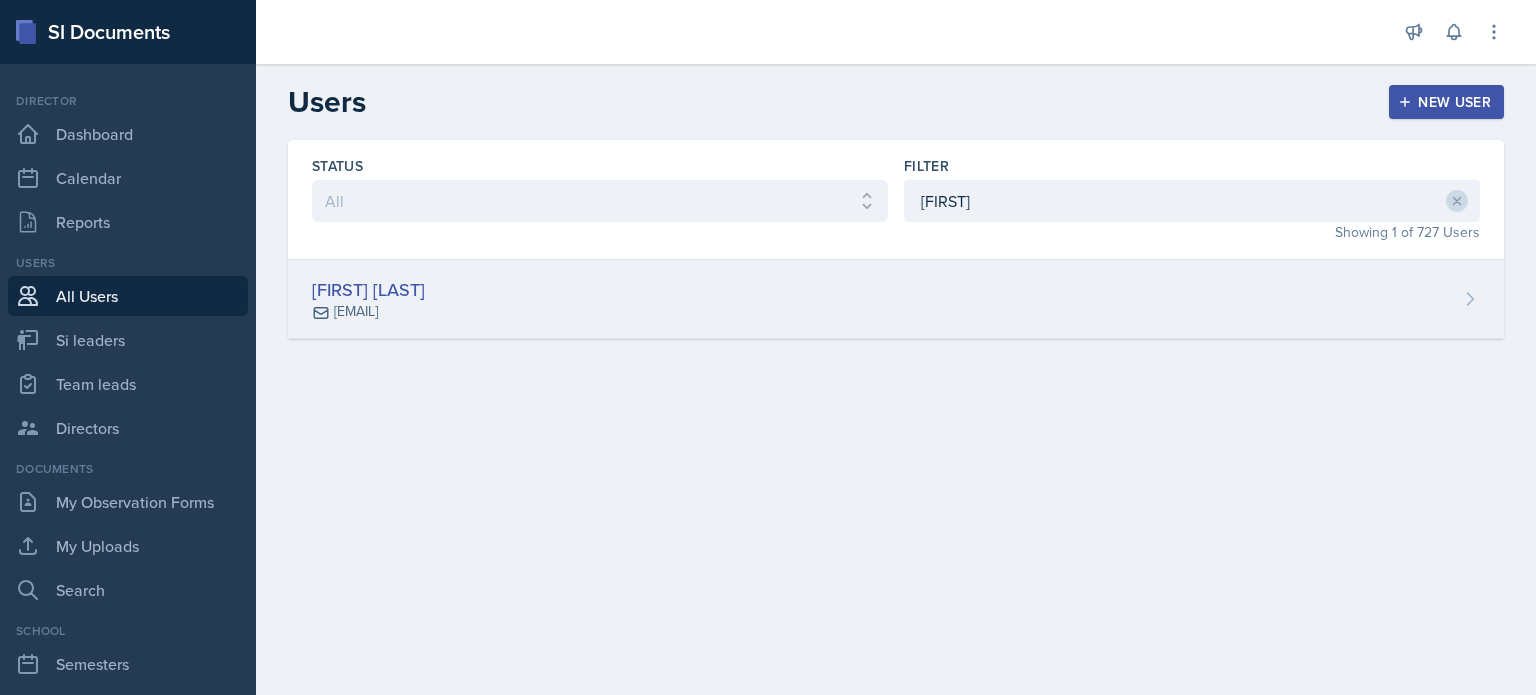 click on "[FIRST] [LAST]
[EMAIL]" at bounding box center (896, 299) 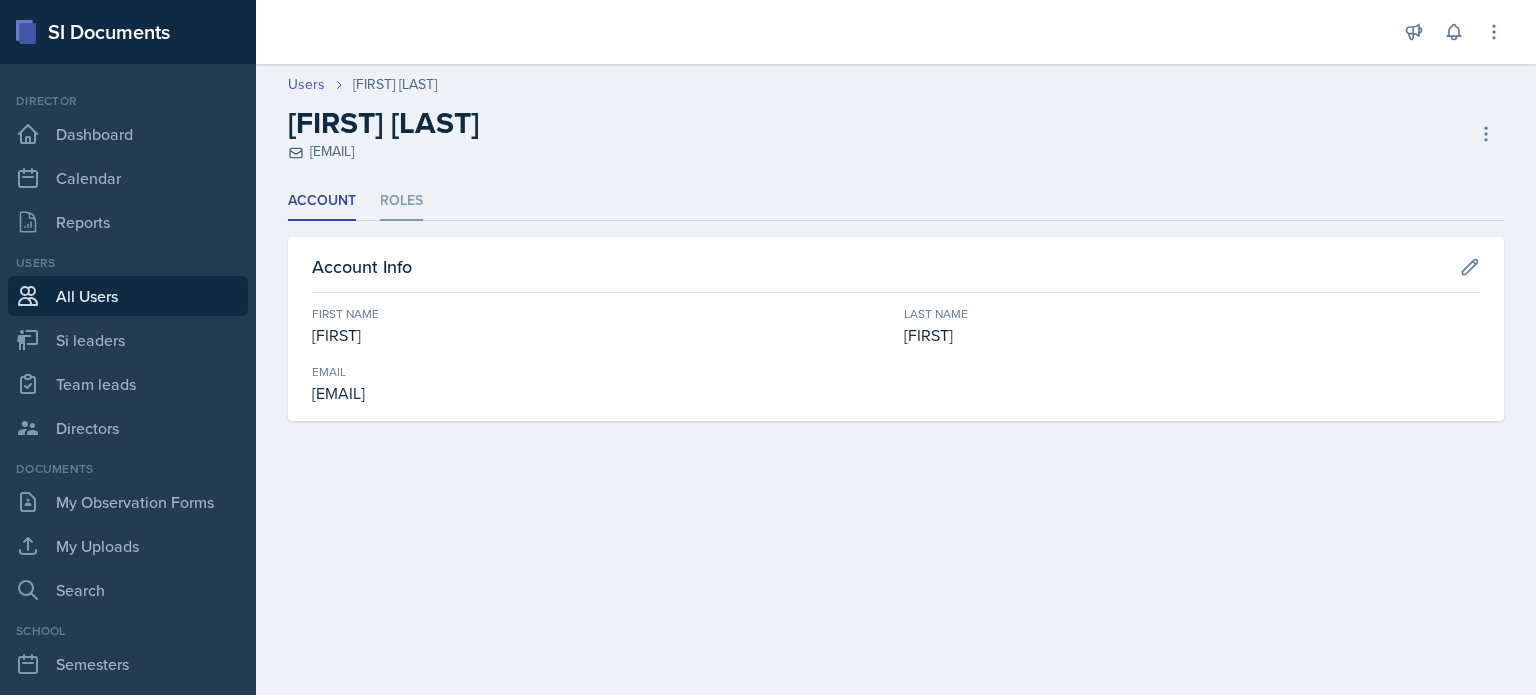 click on "Roles" at bounding box center [401, 201] 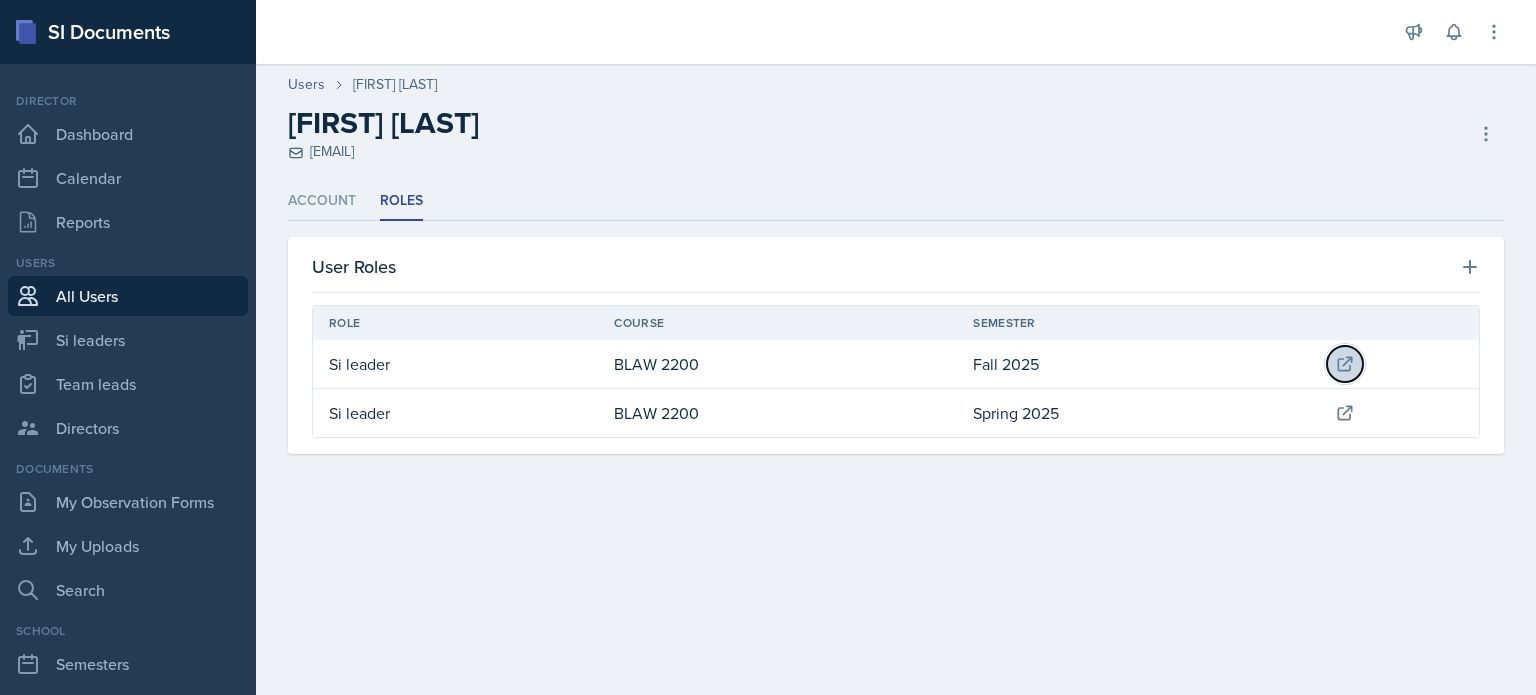 click 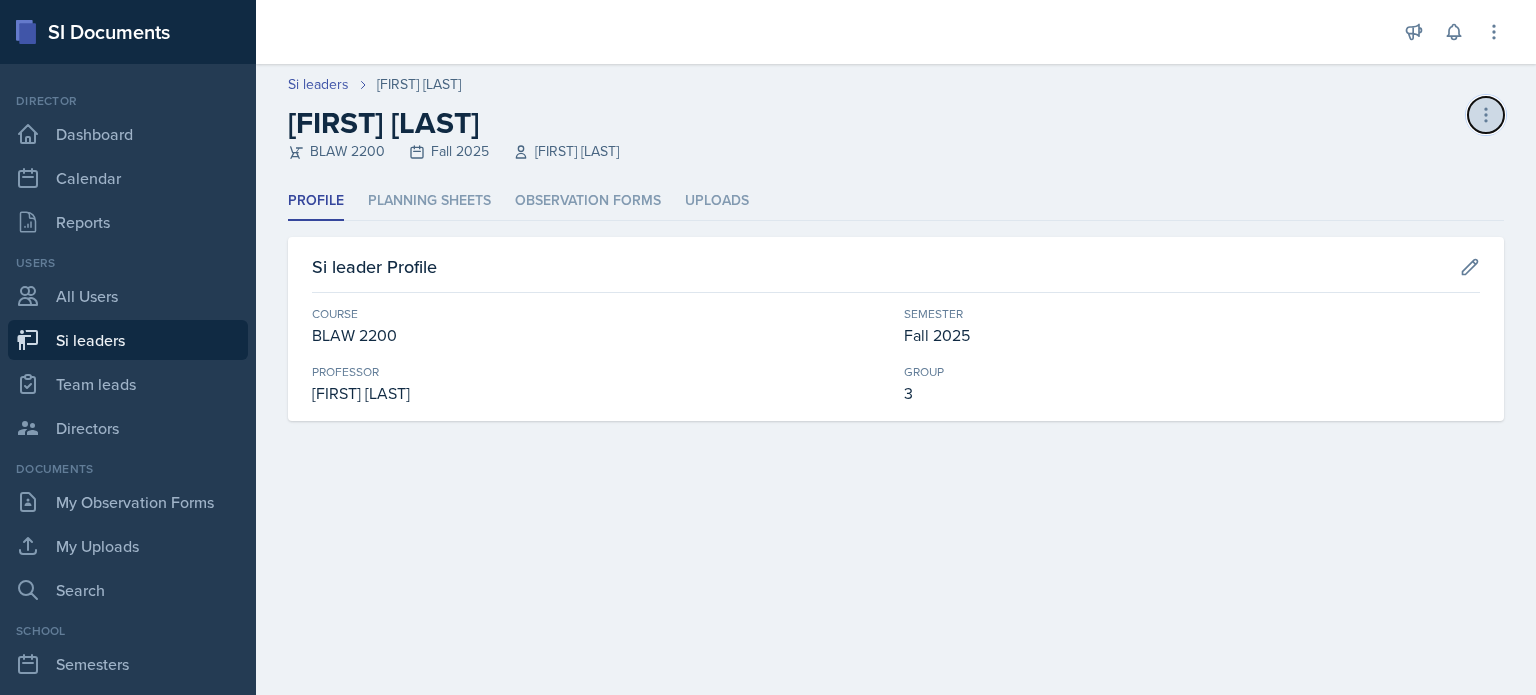 click 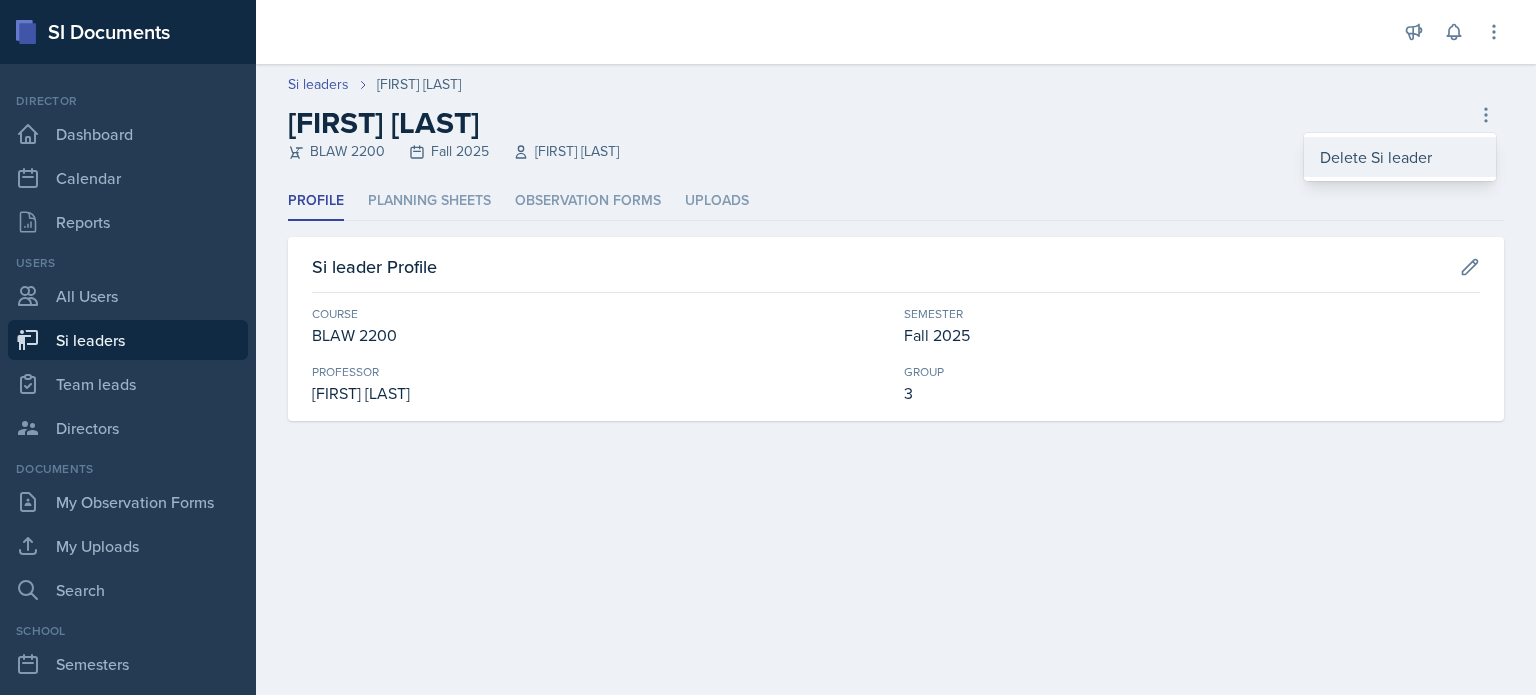 click on "Delete Si leader" at bounding box center (1400, 157) 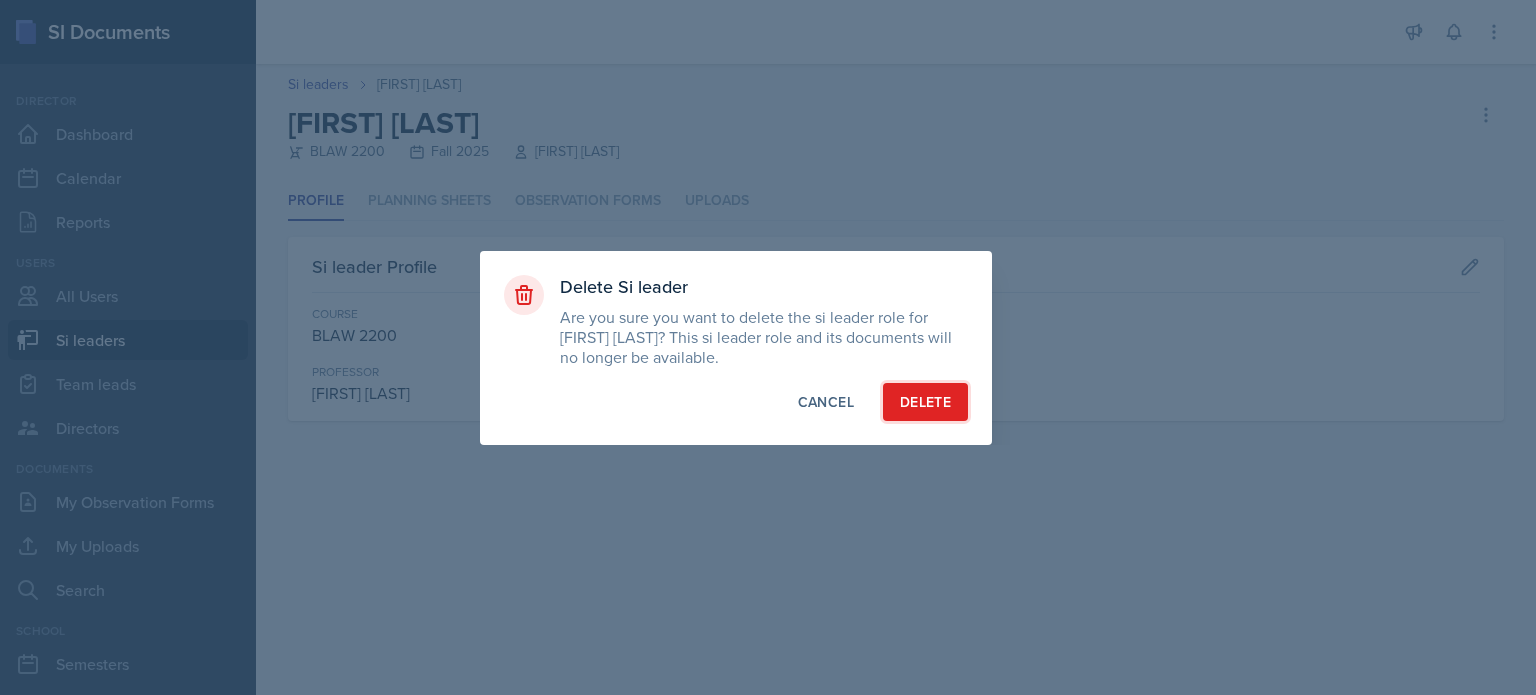 click on "Delete" at bounding box center (925, 402) 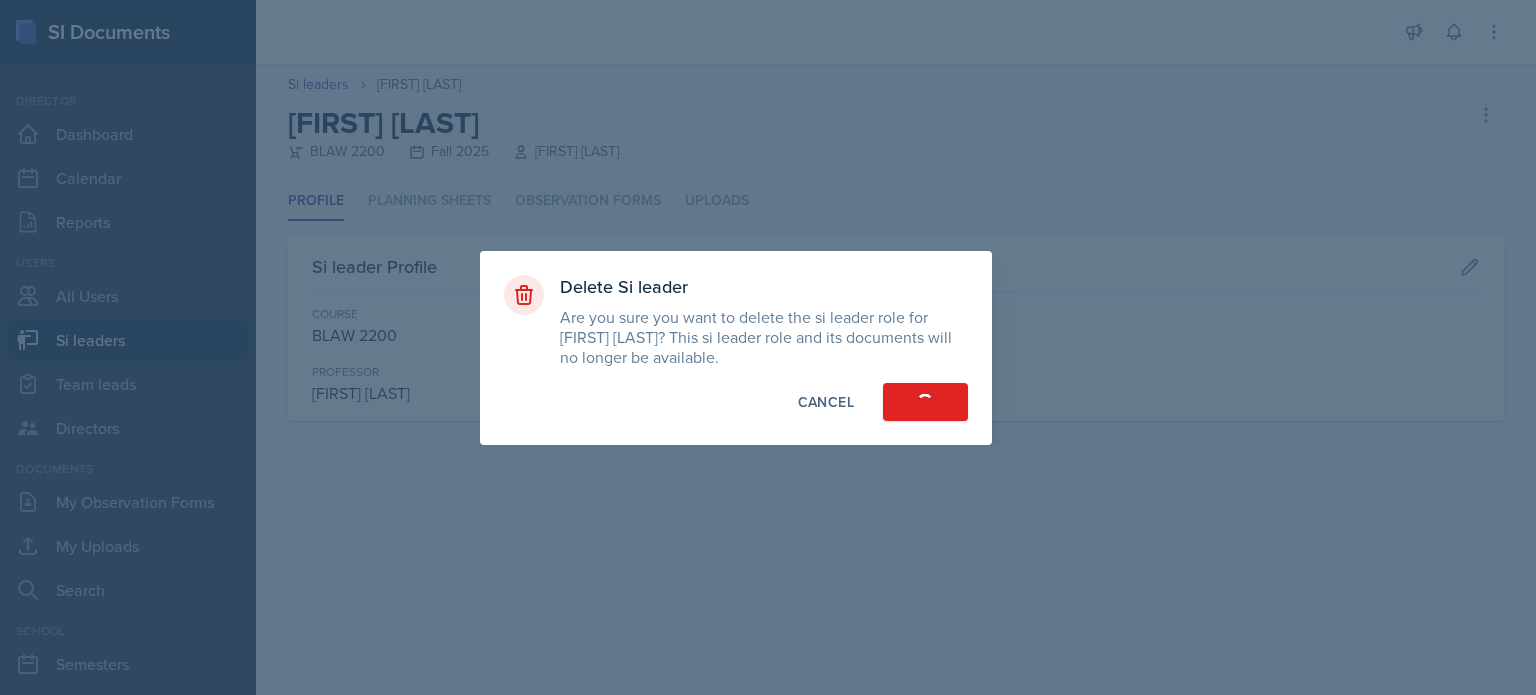 select on "[UUID]" 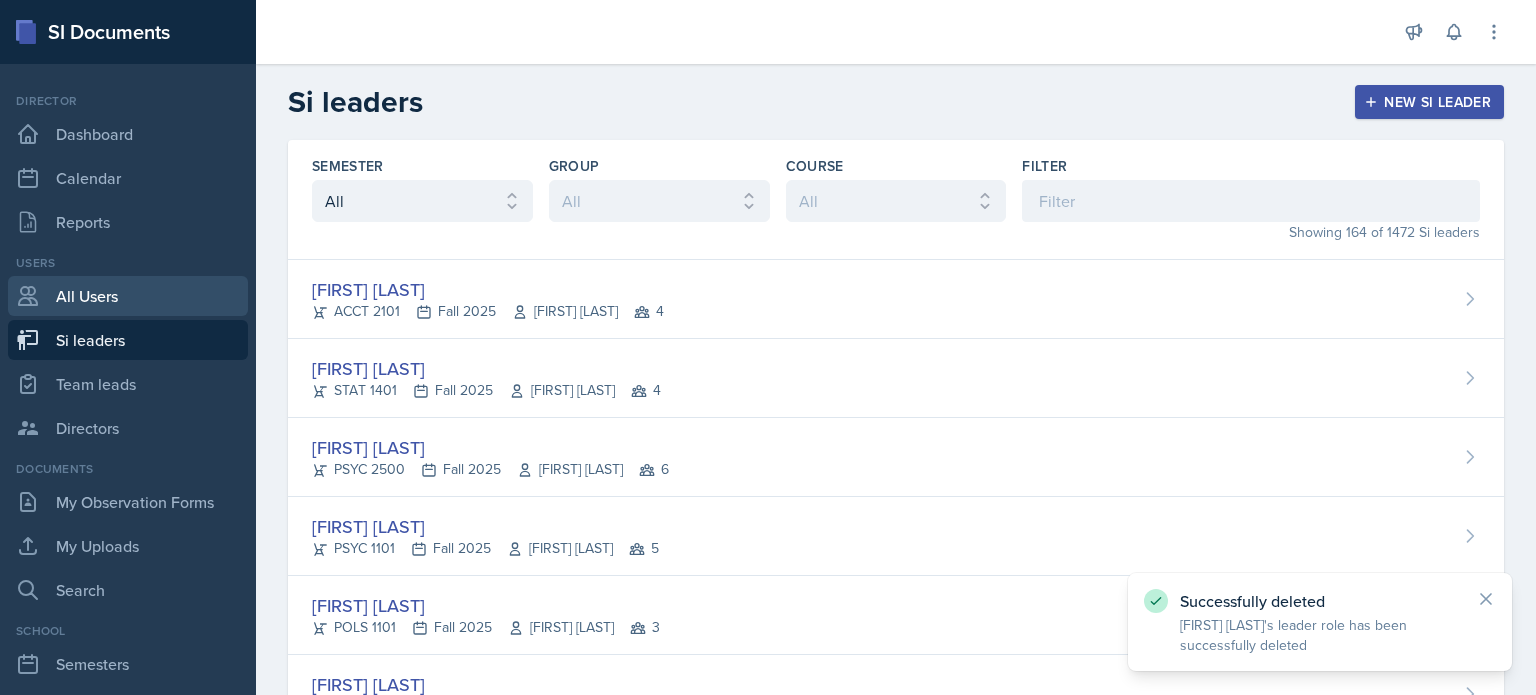 click on "All Users" at bounding box center (128, 296) 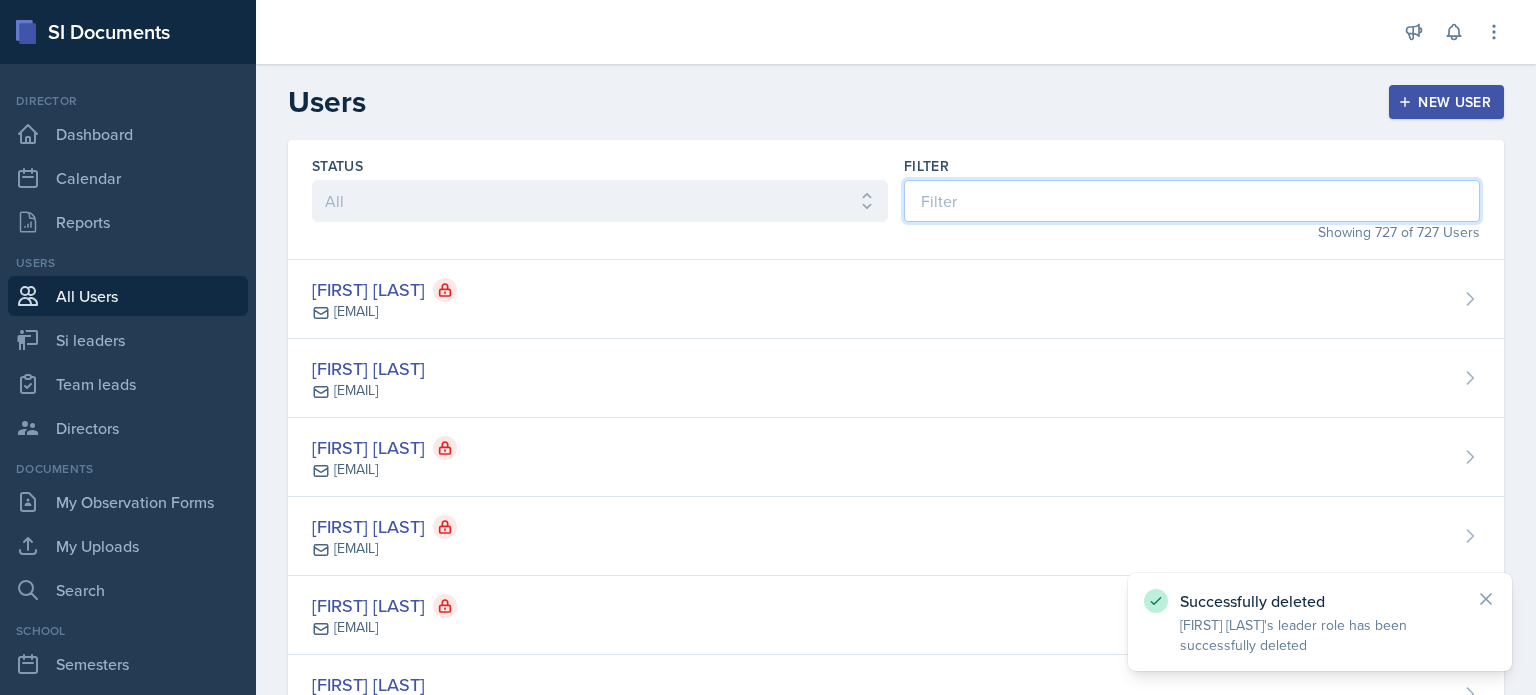 click at bounding box center (1192, 201) 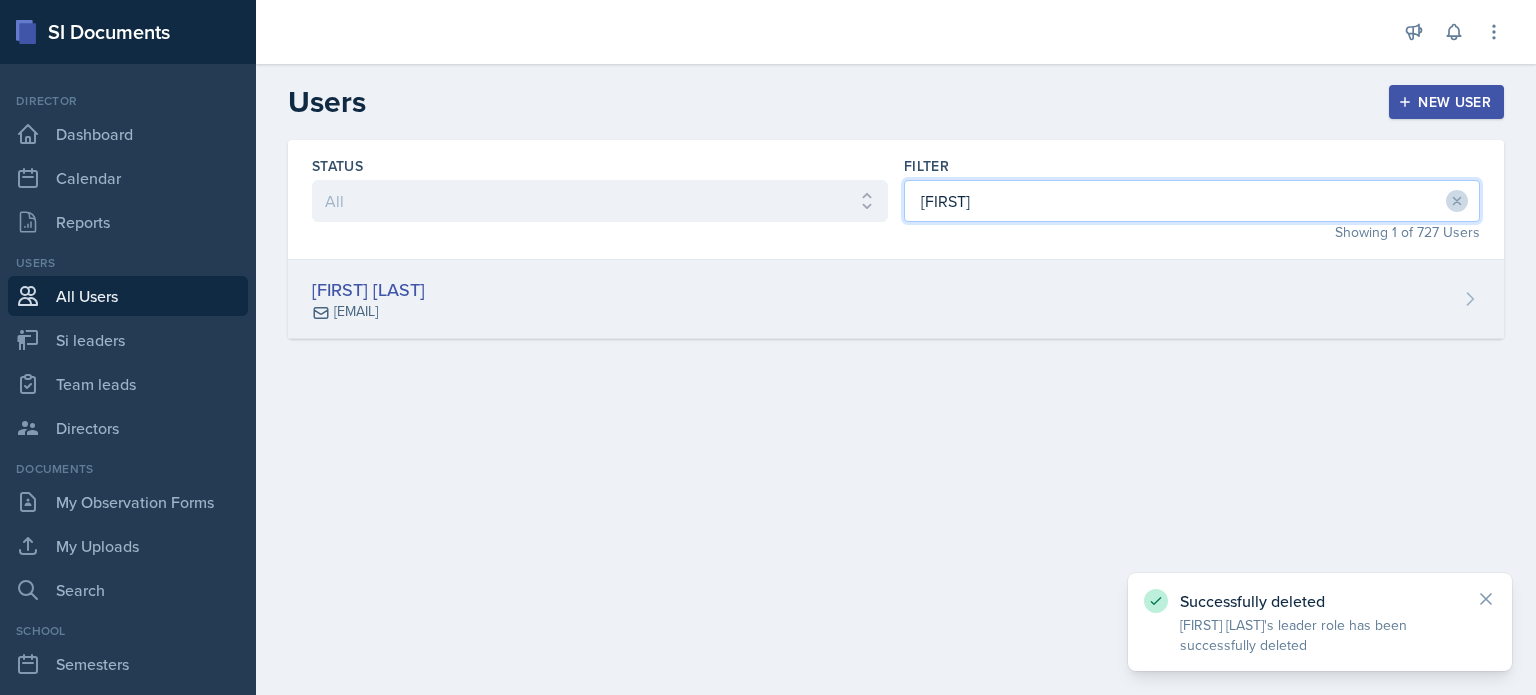type on "[FIRST]" 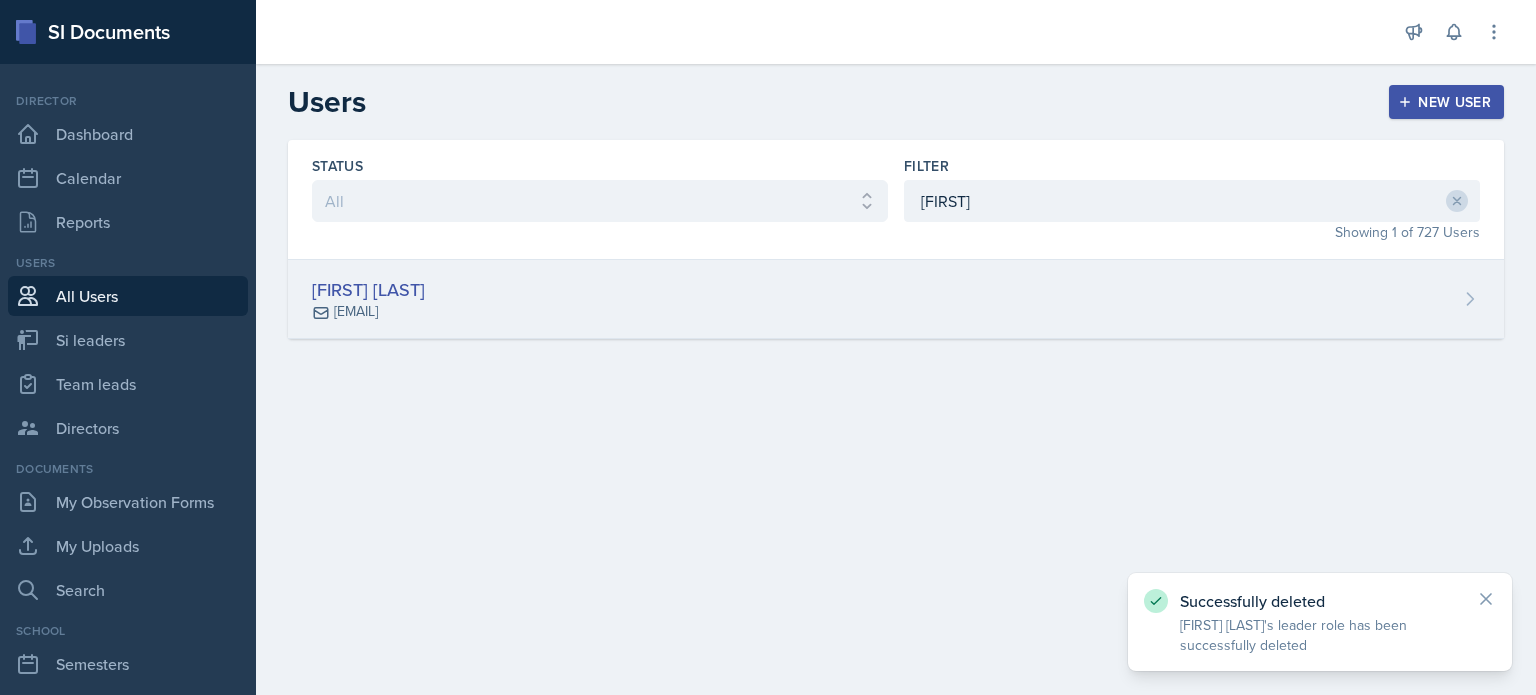 click on "[FIRST] [LAST]
[EMAIL]" at bounding box center (896, 299) 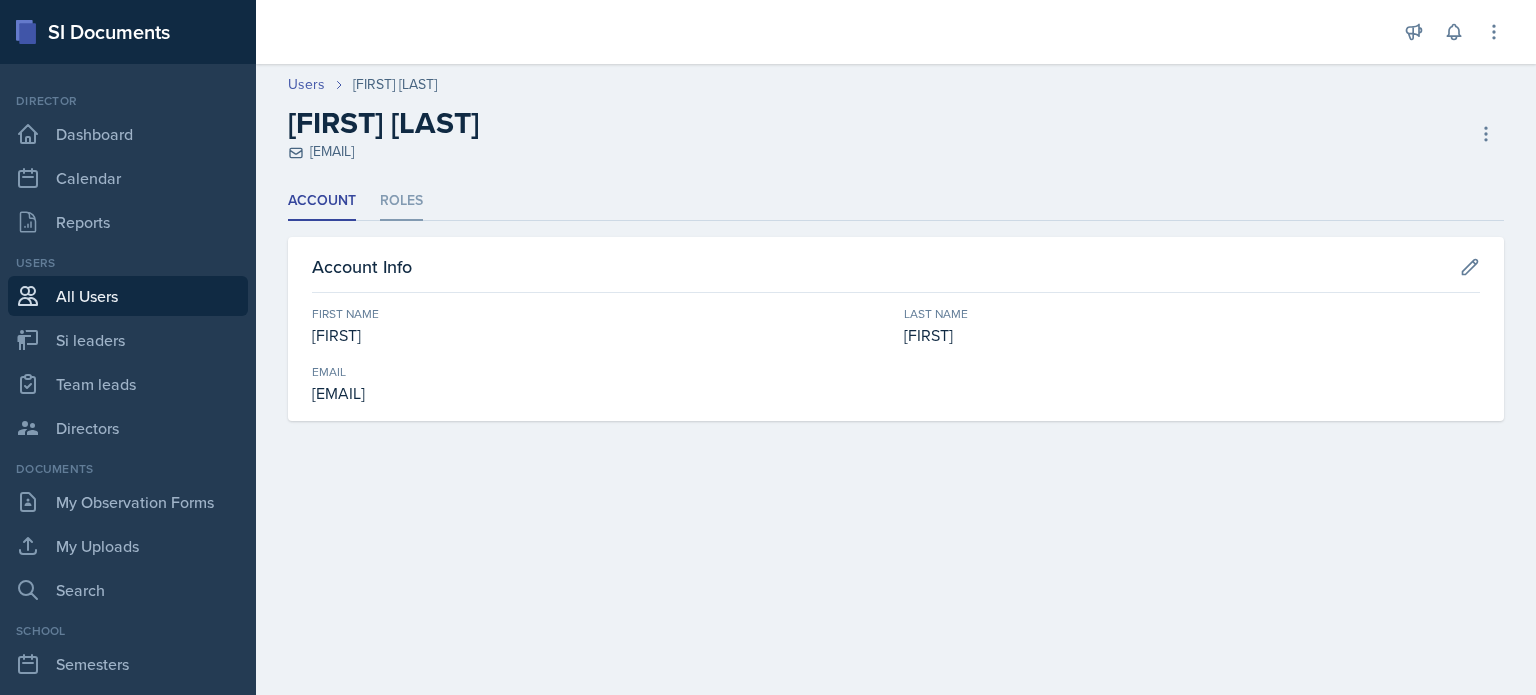 click on "Roles" at bounding box center [401, 201] 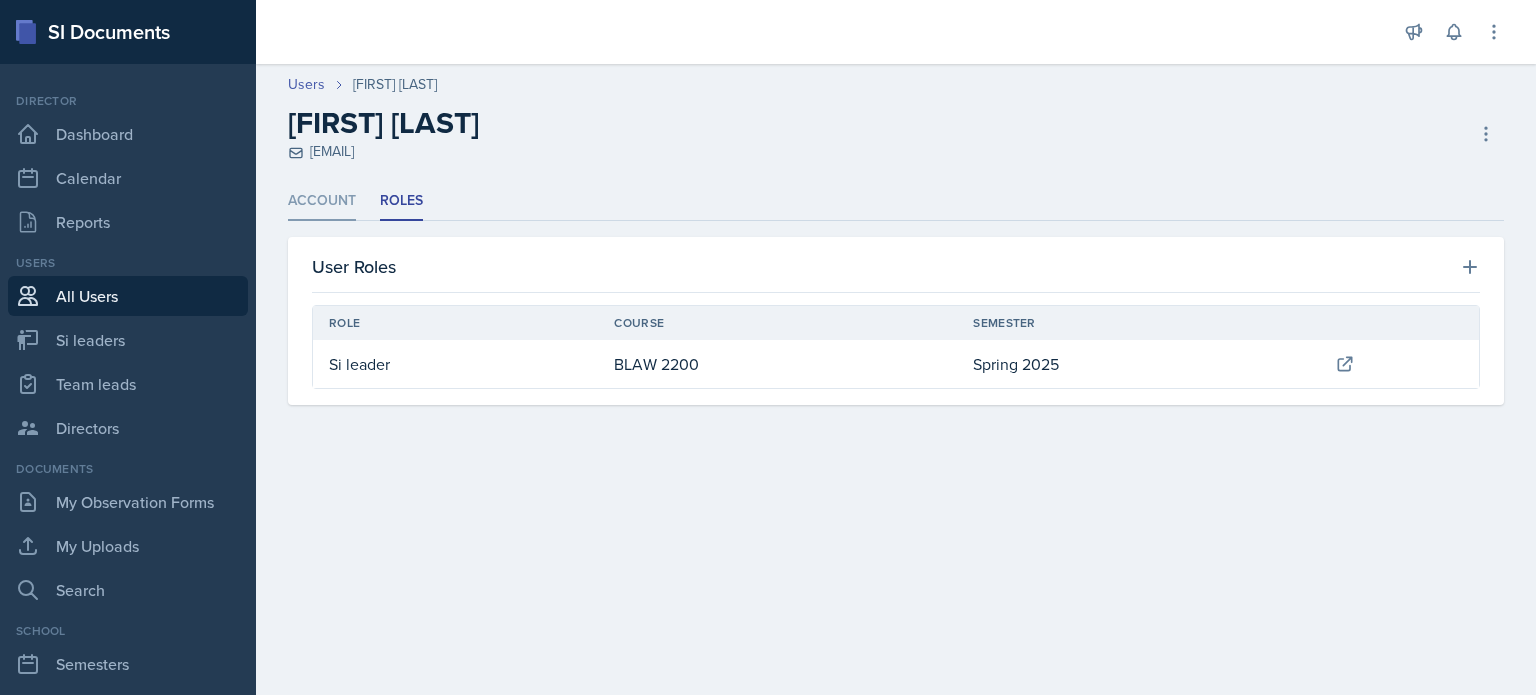 click on "Account" at bounding box center (322, 201) 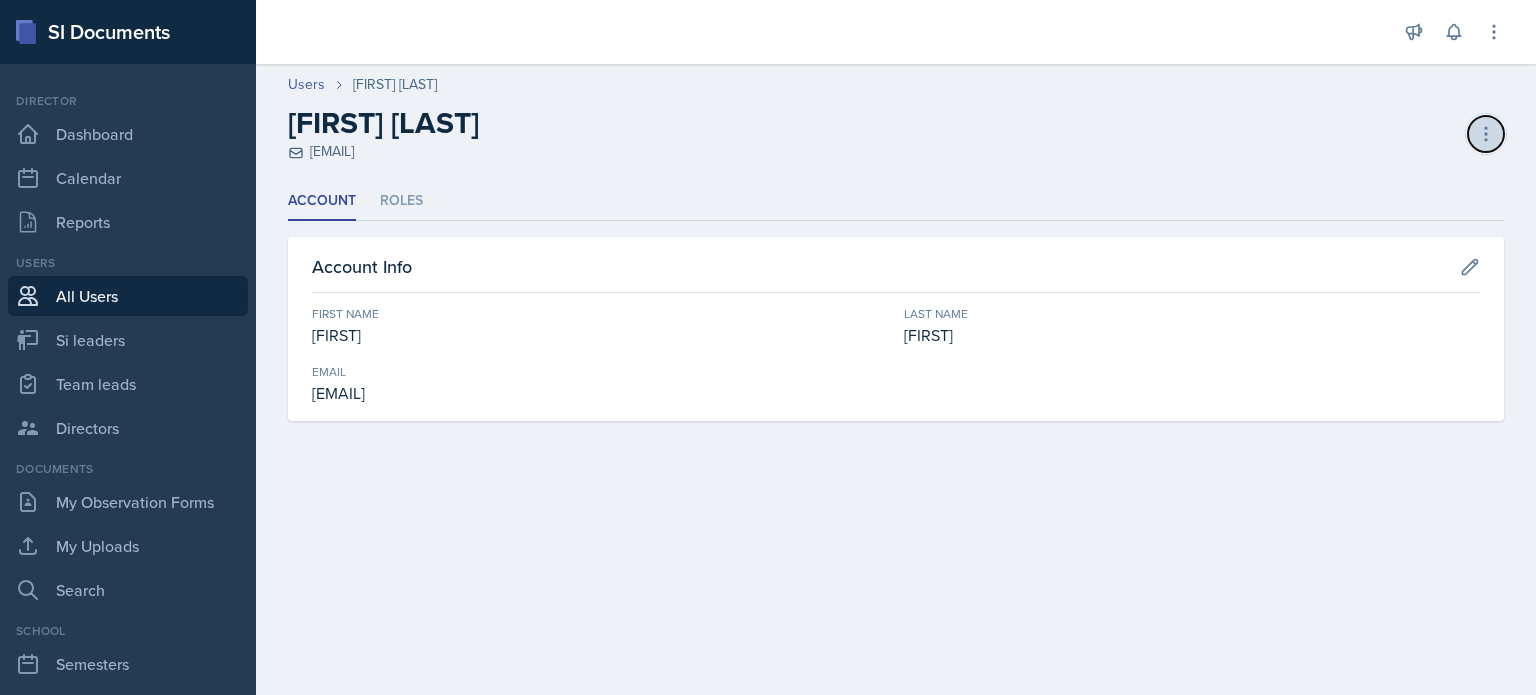 click 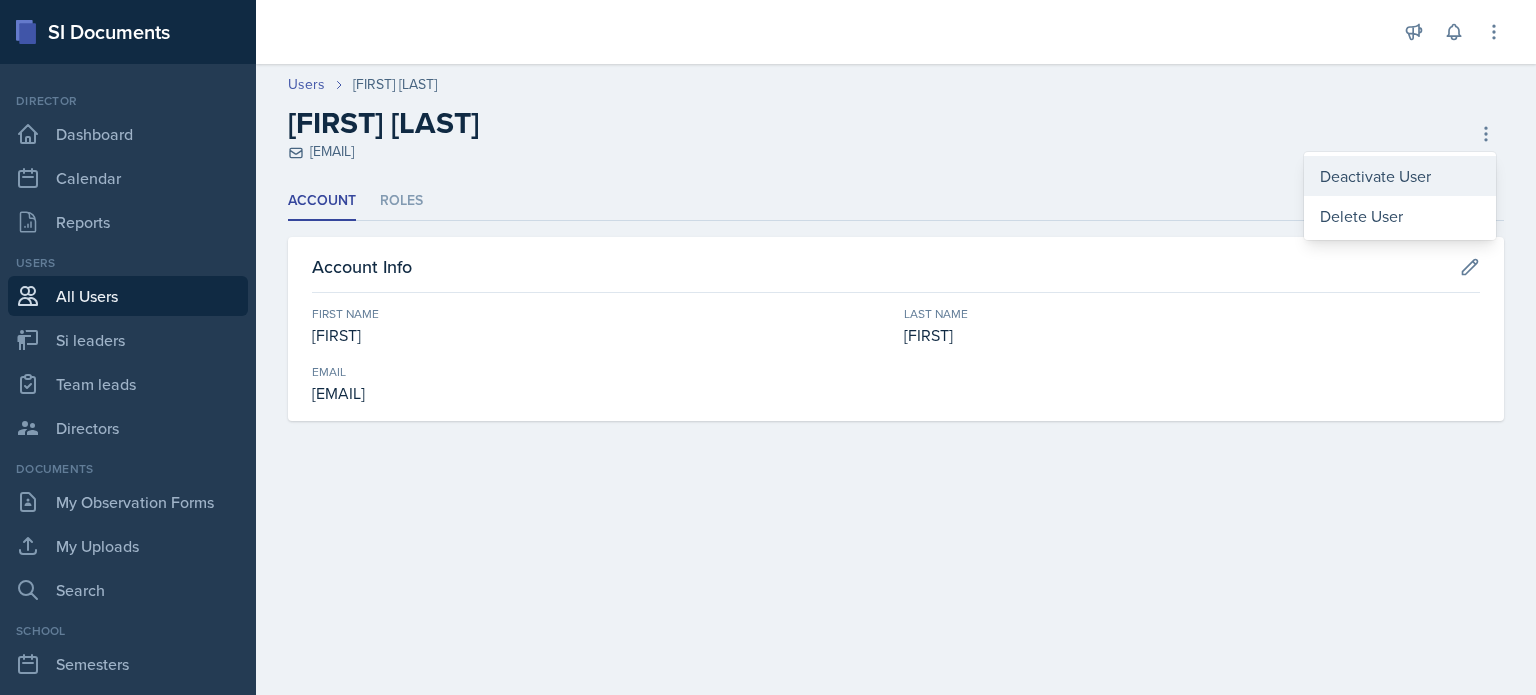 click on "Deactivate User" at bounding box center (1400, 176) 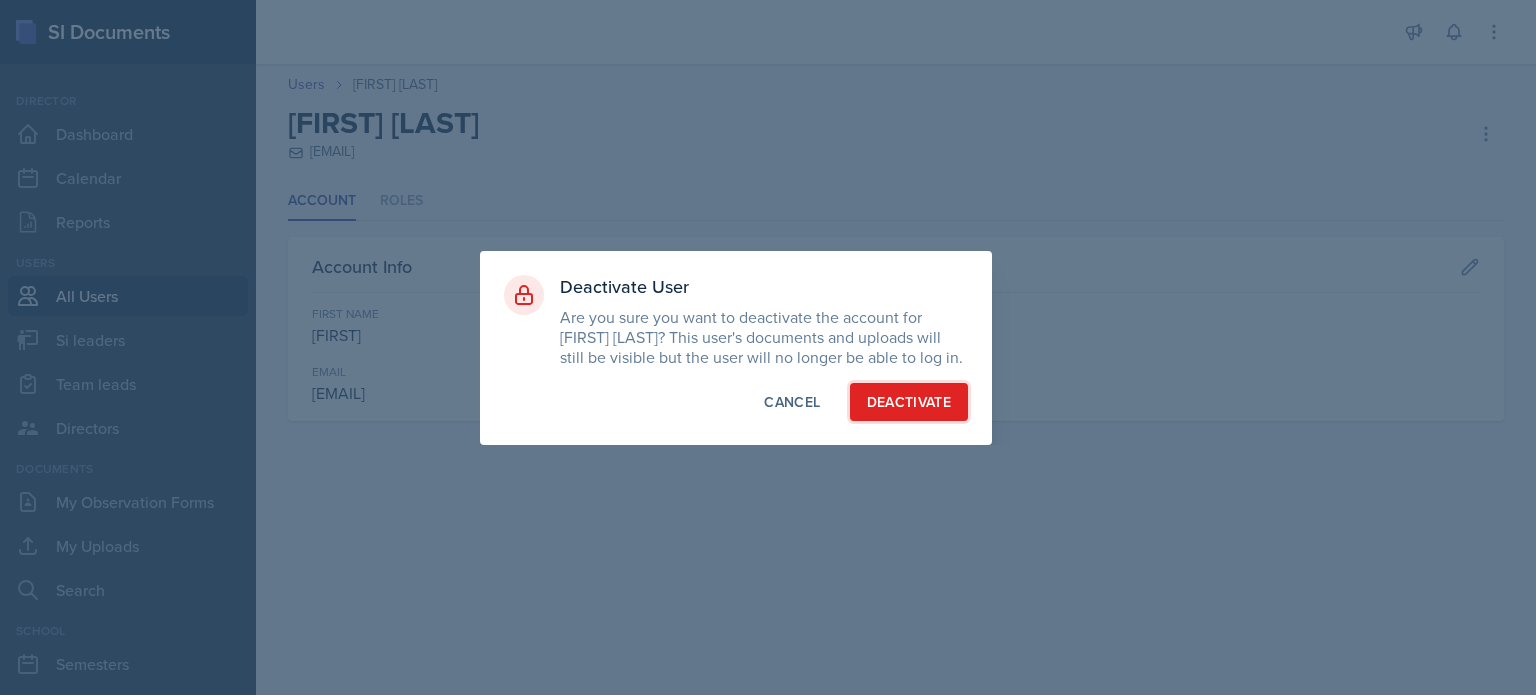 click on "Deactivate" at bounding box center [909, 402] 